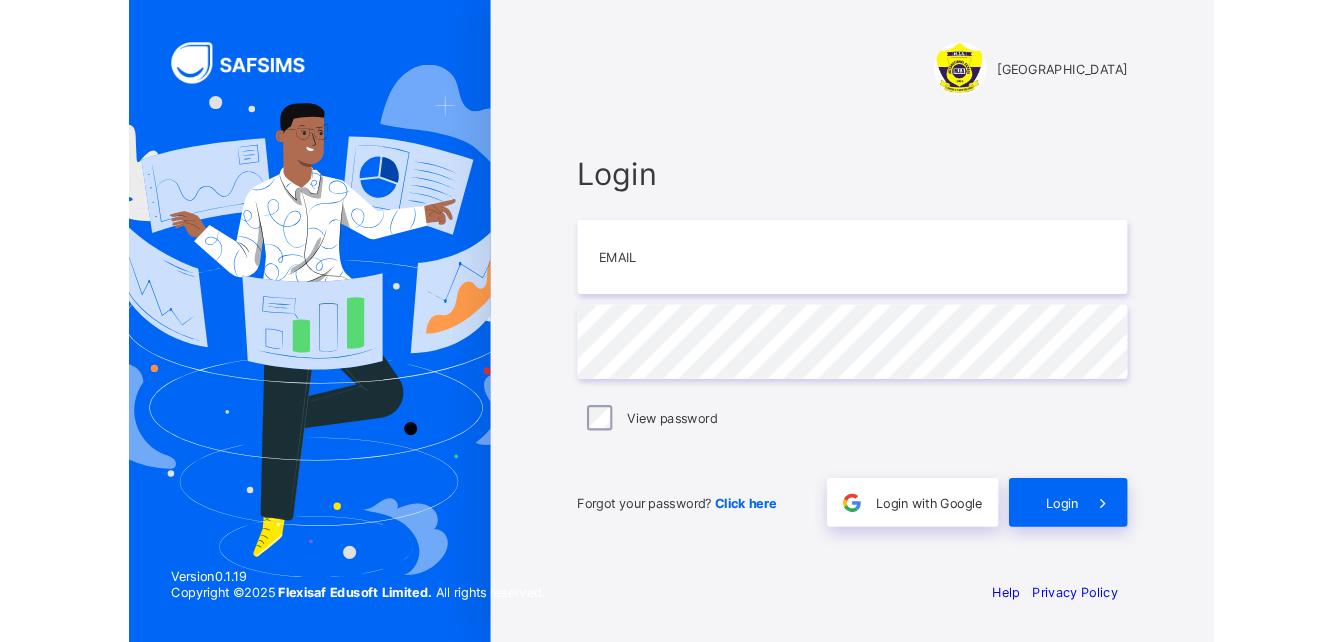 scroll, scrollTop: 0, scrollLeft: 0, axis: both 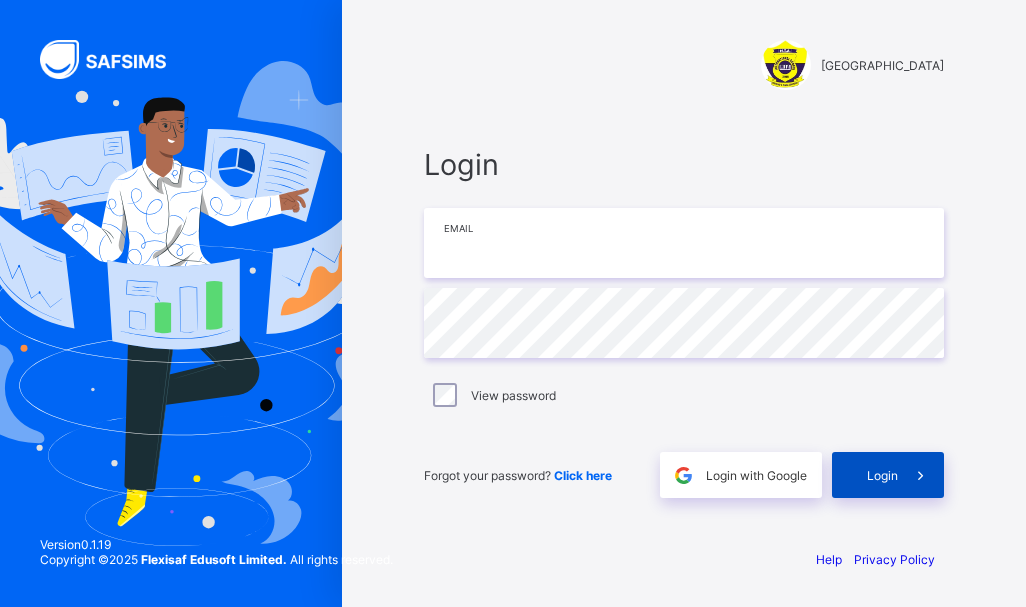 type on "**********" 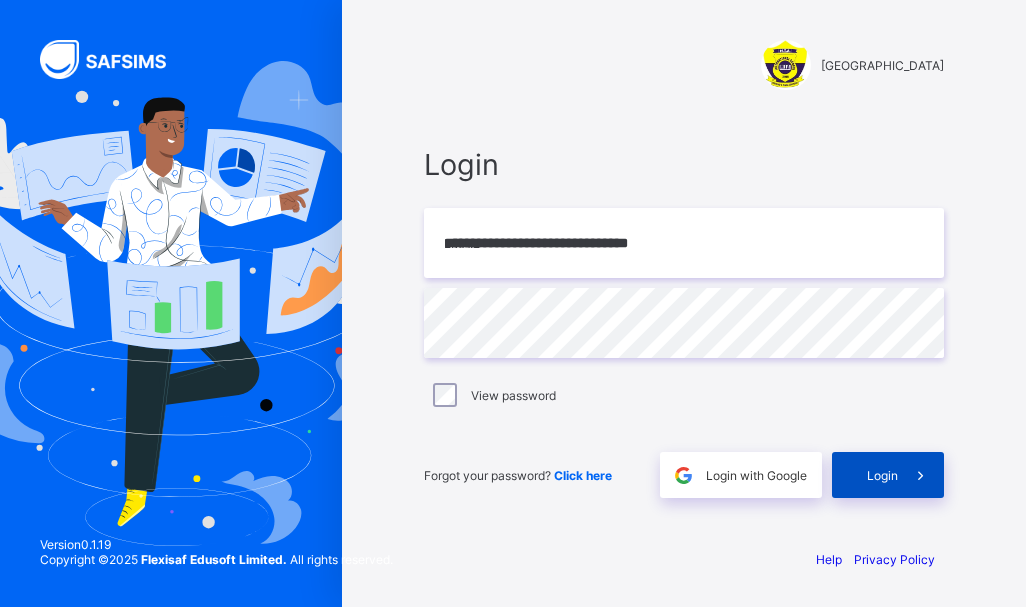 click on "Login" at bounding box center (882, 475) 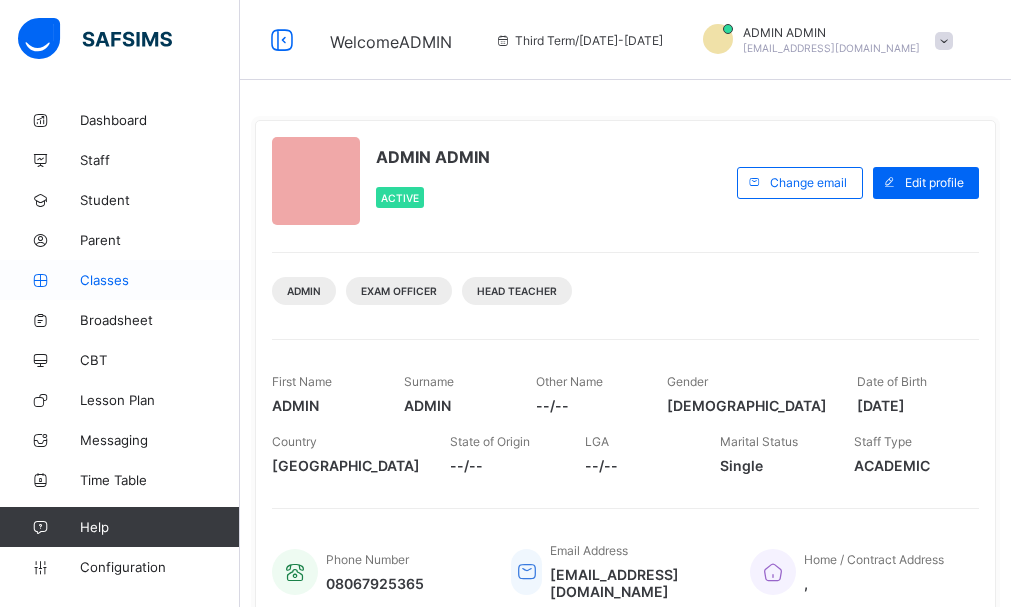 click on "Classes" at bounding box center (160, 280) 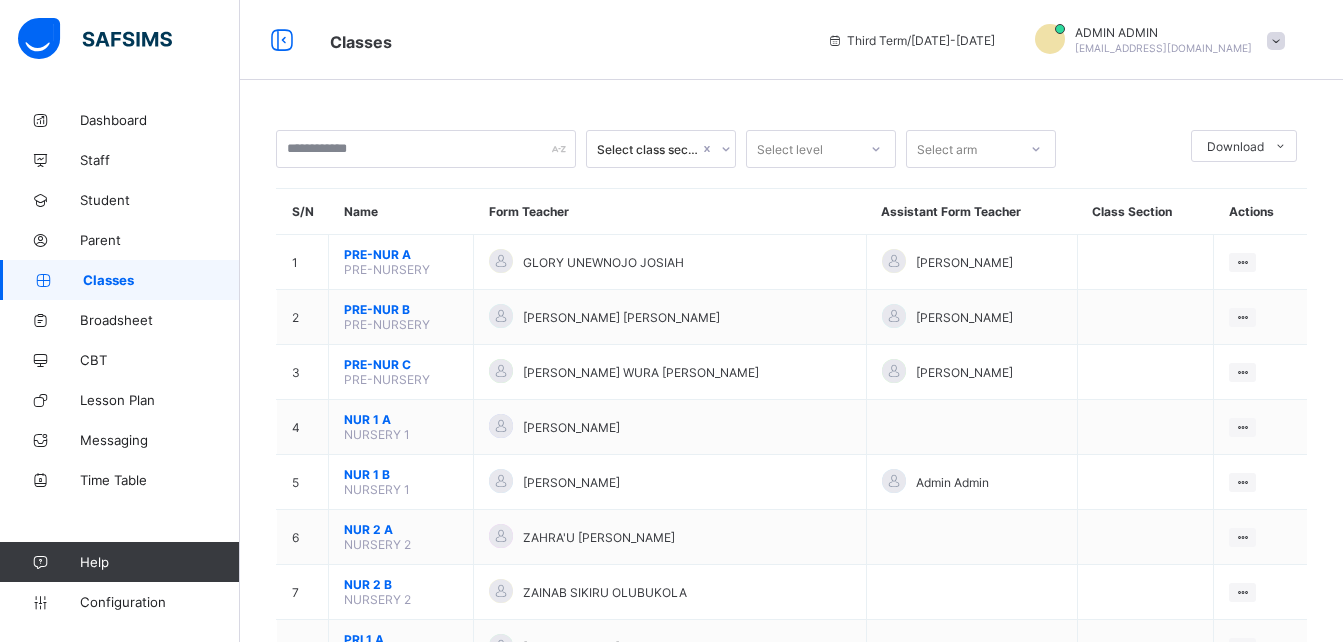 scroll, scrollTop: 700, scrollLeft: 0, axis: vertical 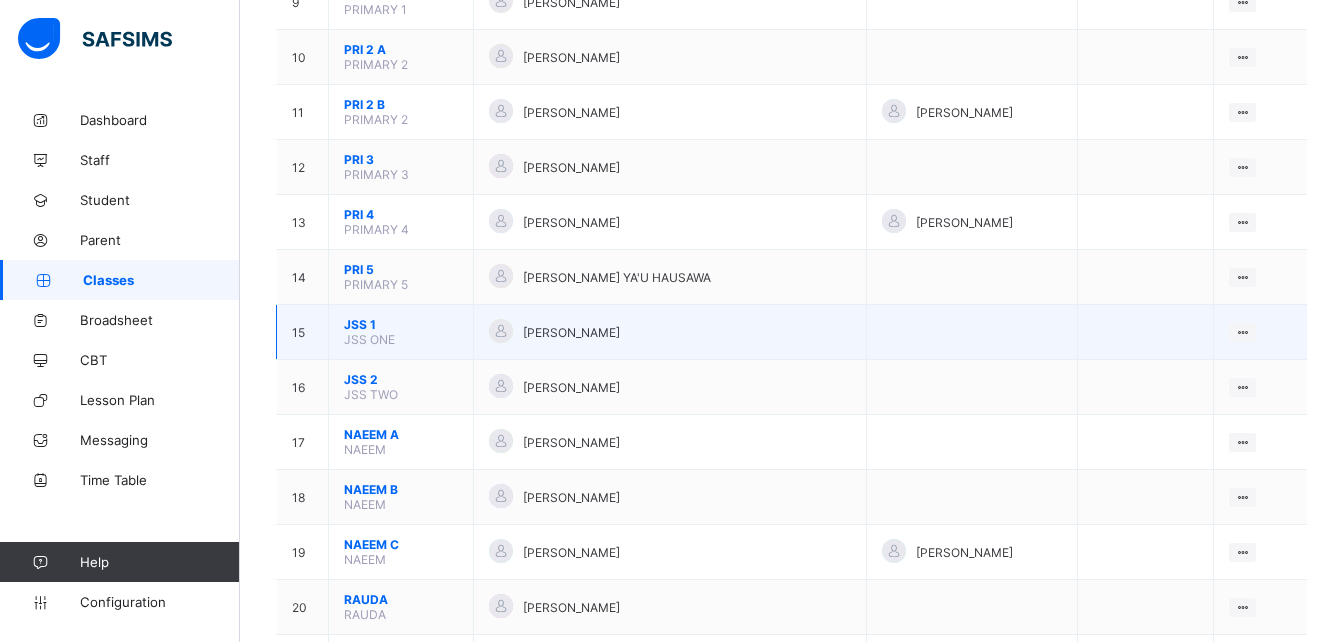 click on "JSS 1" at bounding box center (401, 324) 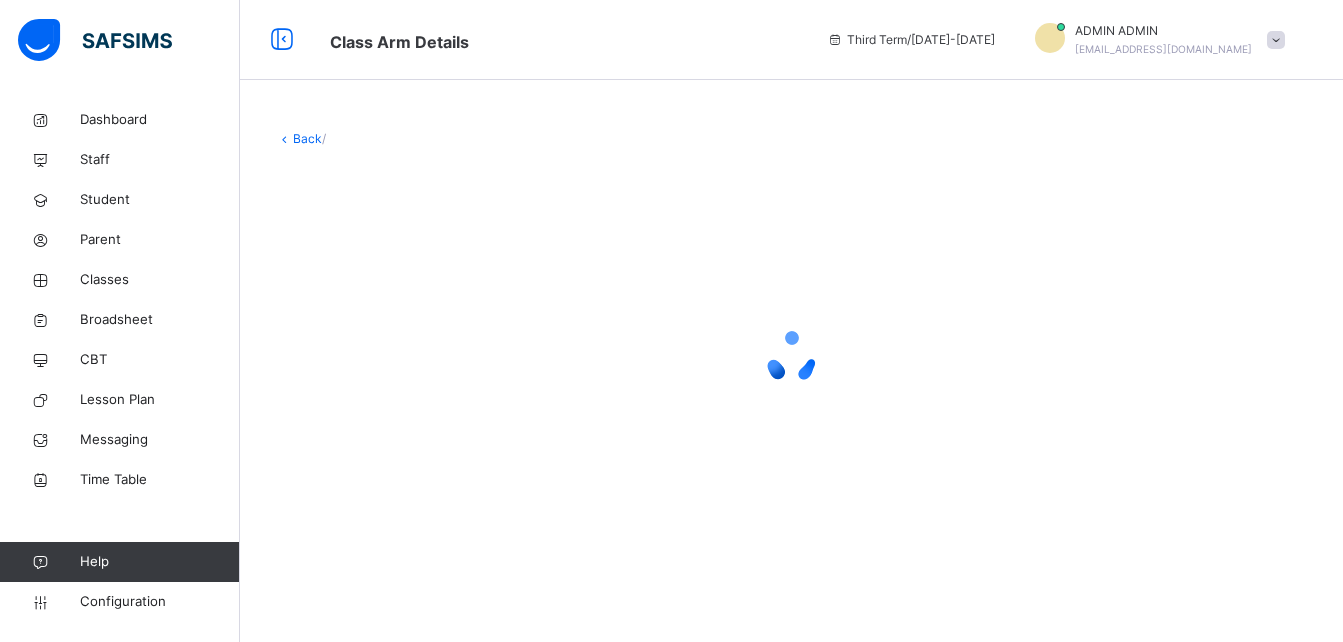 scroll, scrollTop: 0, scrollLeft: 0, axis: both 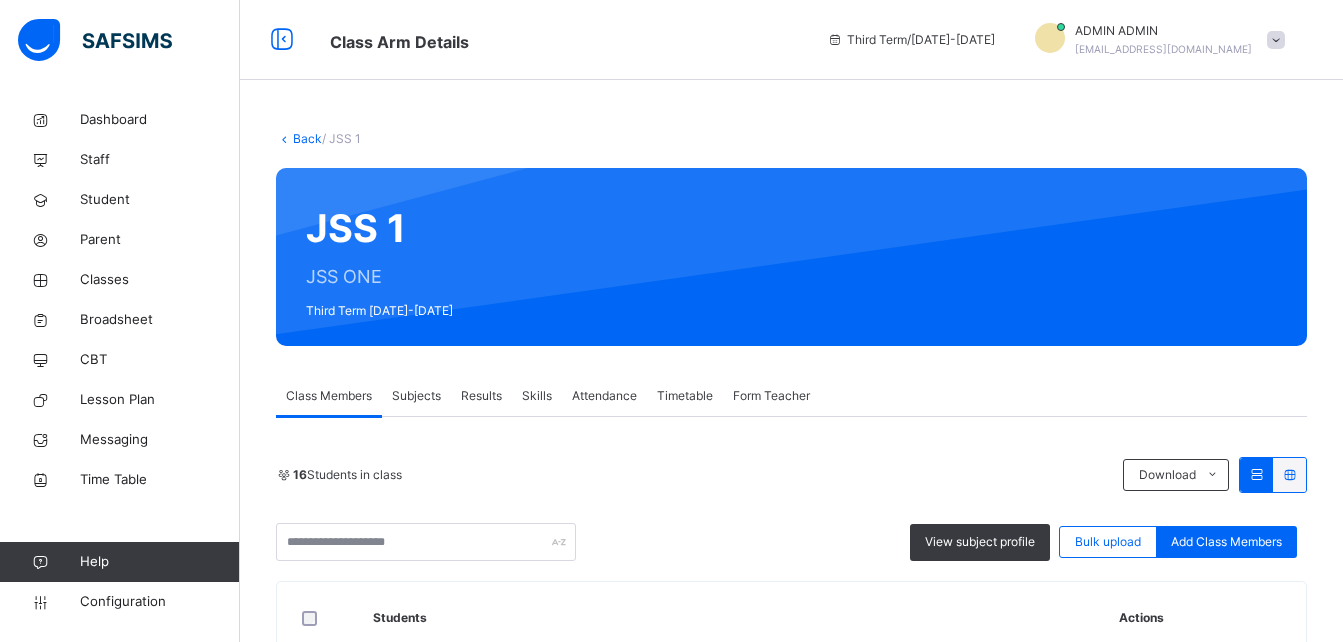 click on "Subjects" at bounding box center (416, 396) 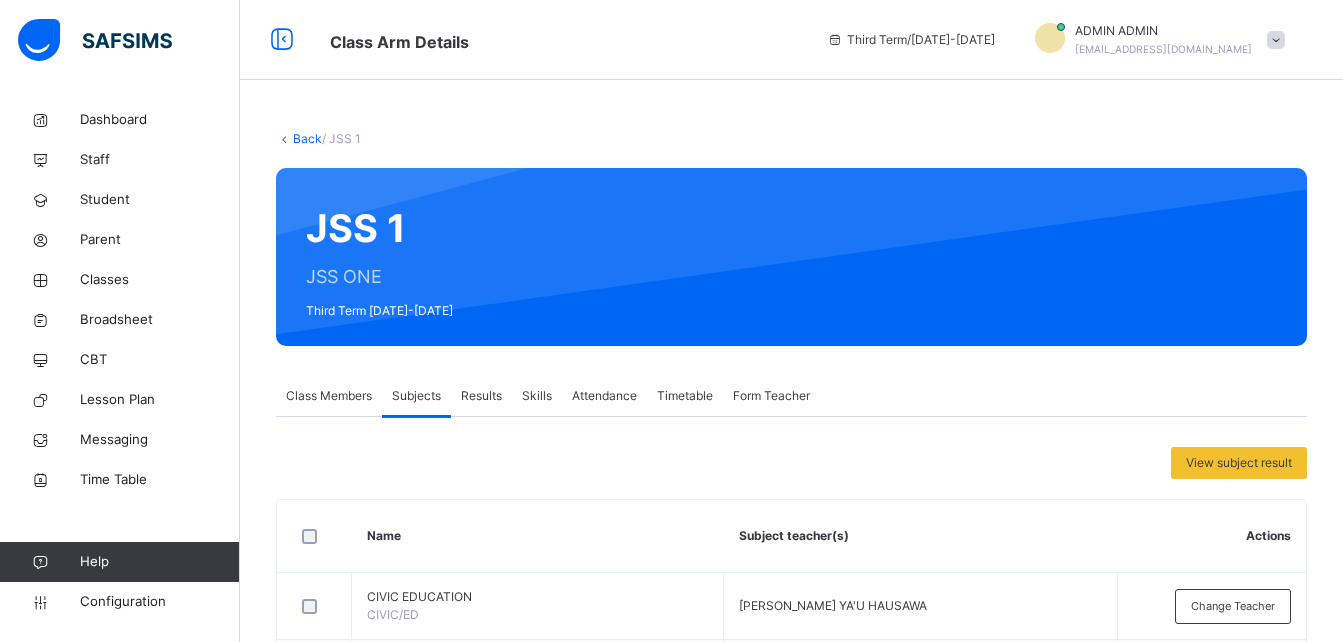 scroll, scrollTop: 288, scrollLeft: 0, axis: vertical 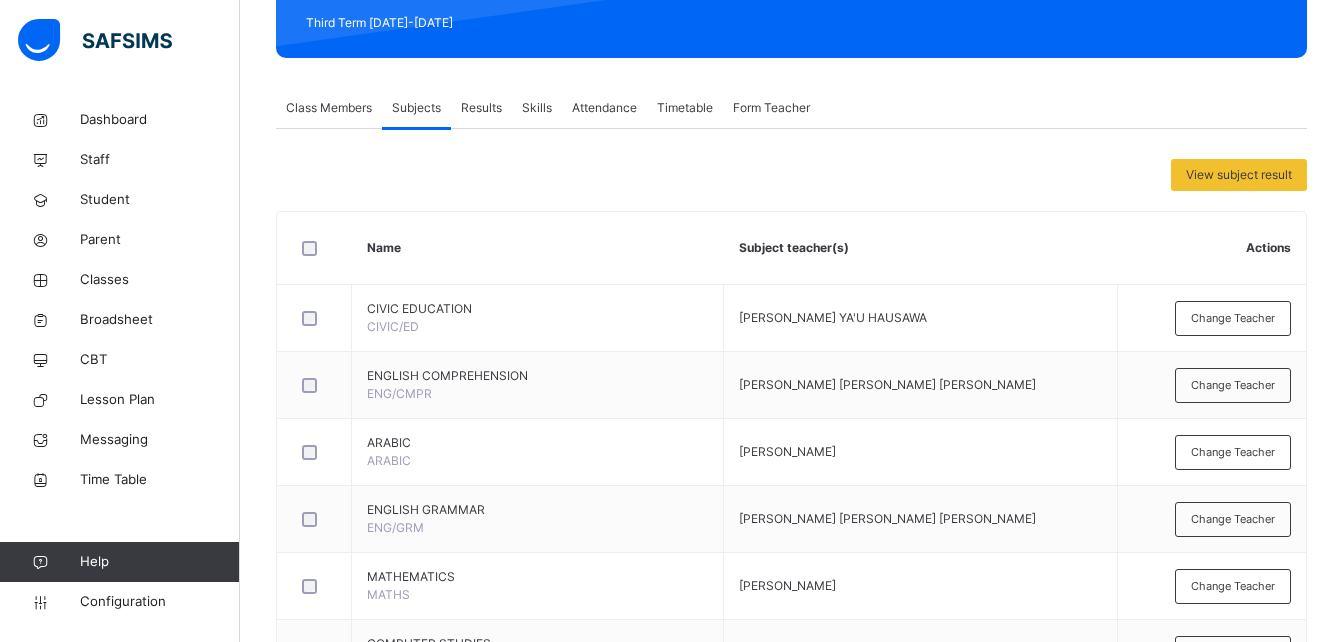 click on "Class Members" at bounding box center [329, 108] 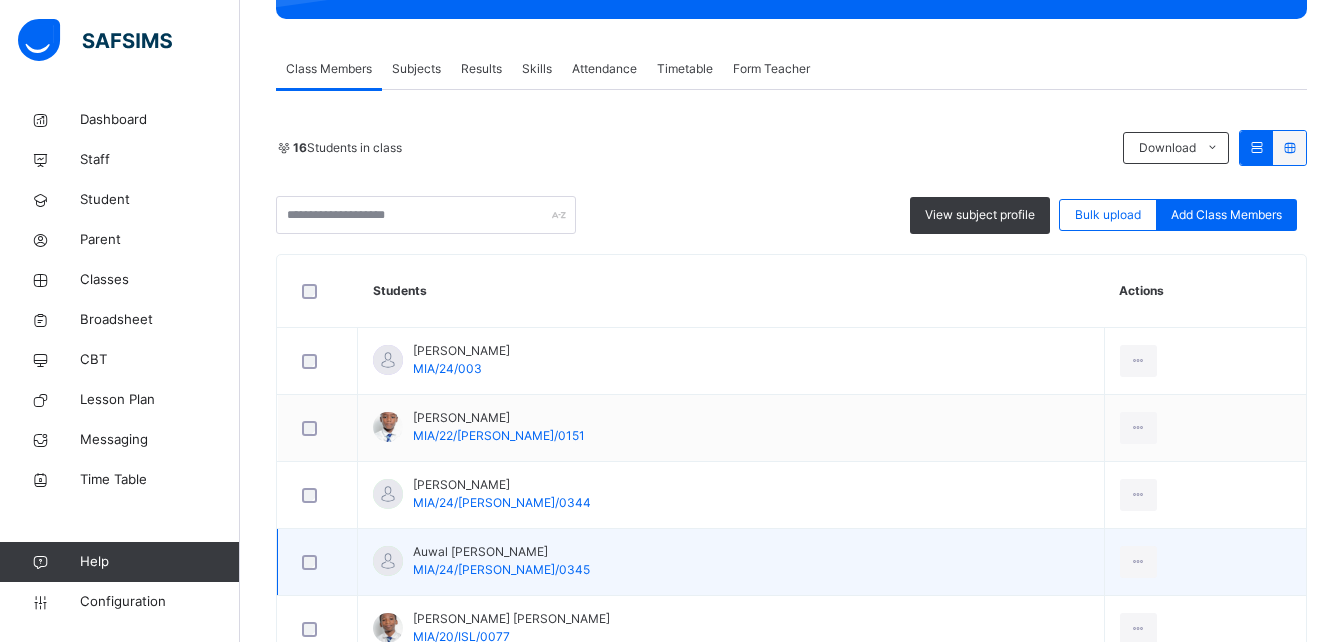 scroll, scrollTop: 400, scrollLeft: 0, axis: vertical 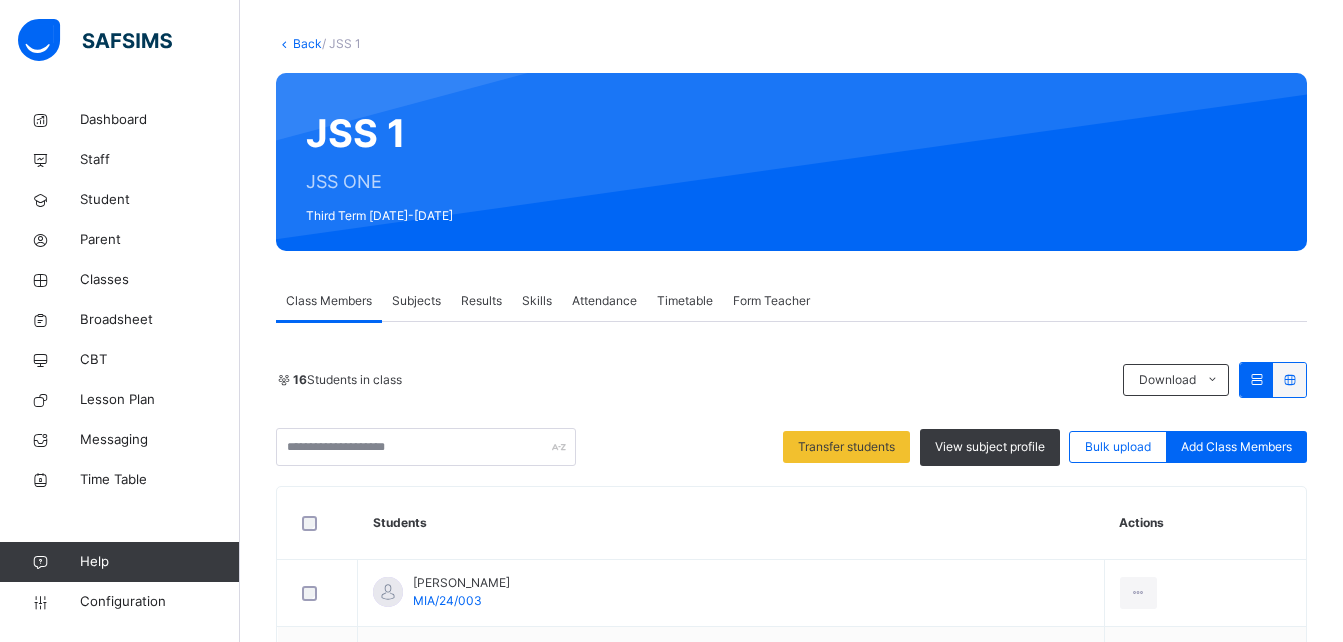 click on "Subjects" at bounding box center (416, 301) 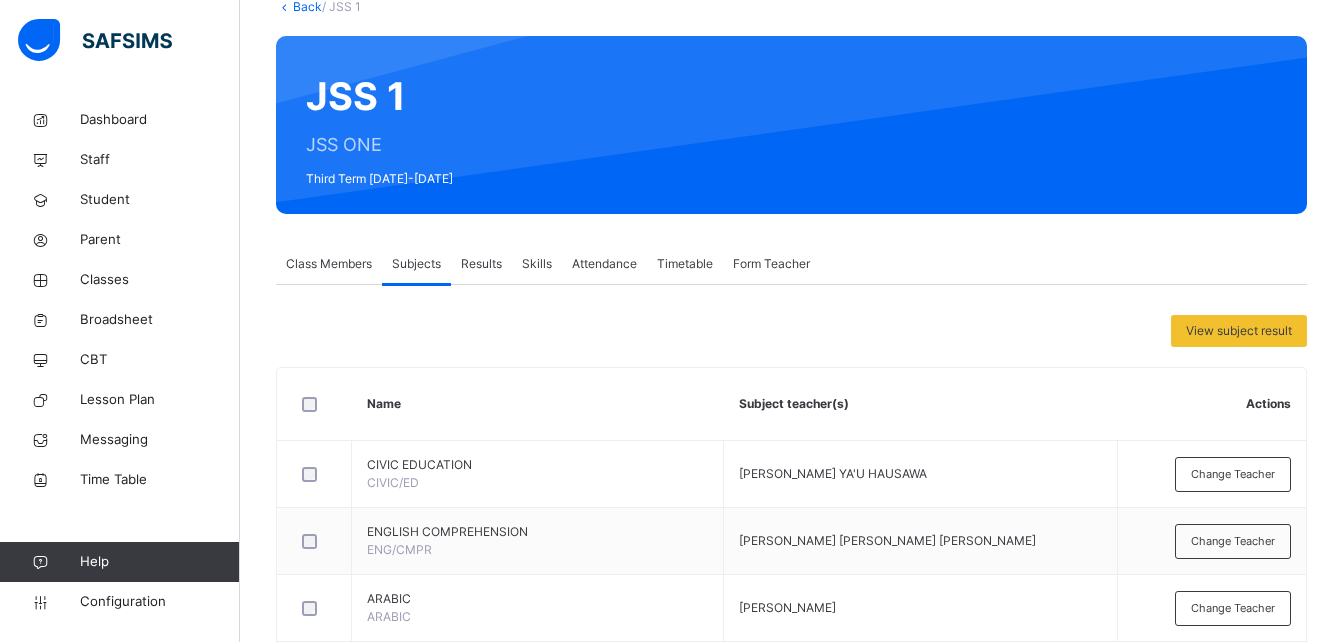 scroll, scrollTop: 95, scrollLeft: 0, axis: vertical 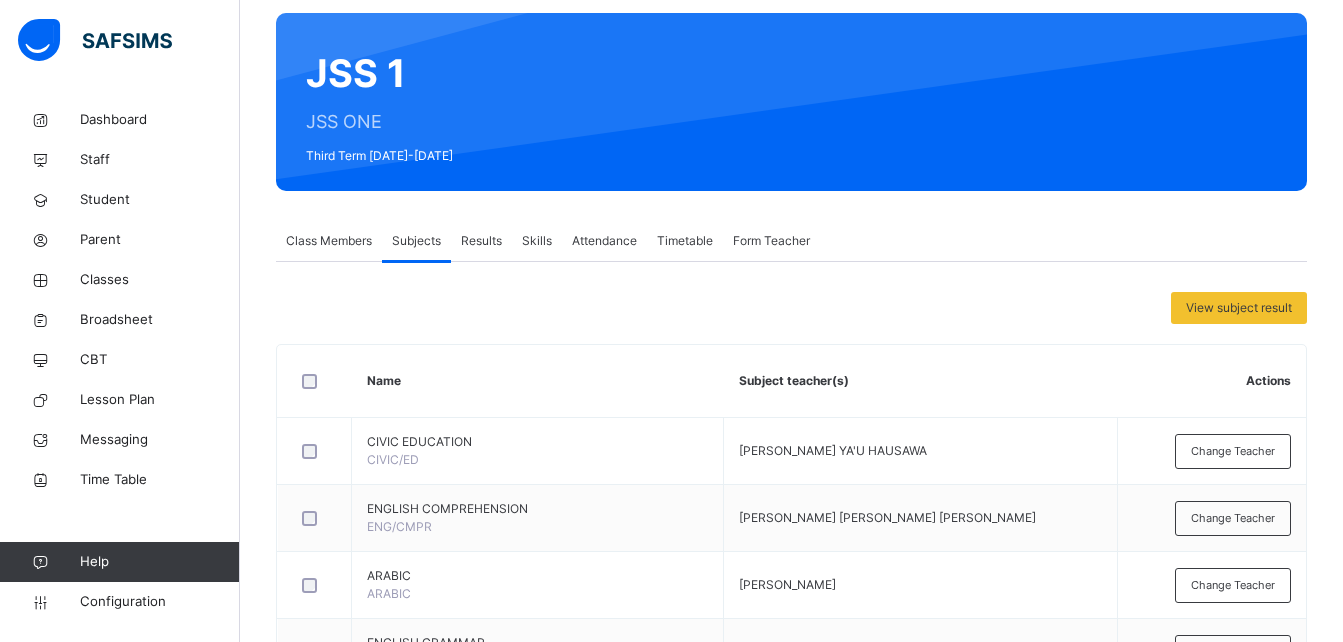 click on "Results" at bounding box center [481, 241] 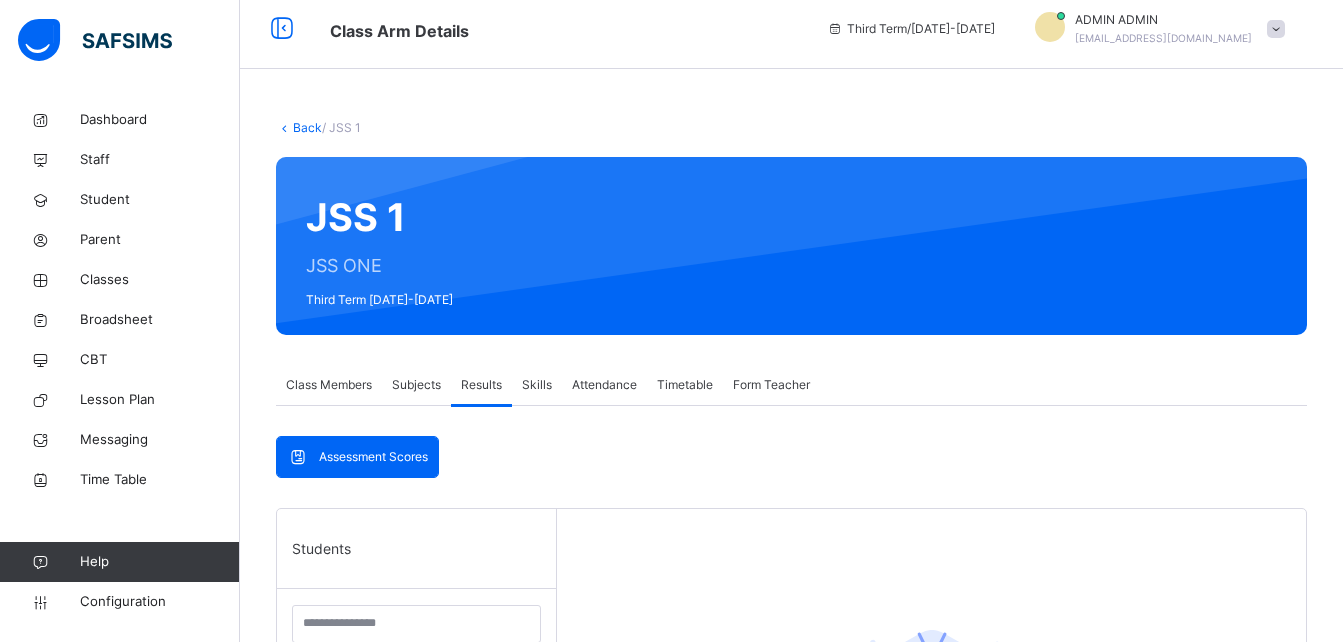 scroll, scrollTop: 0, scrollLeft: 0, axis: both 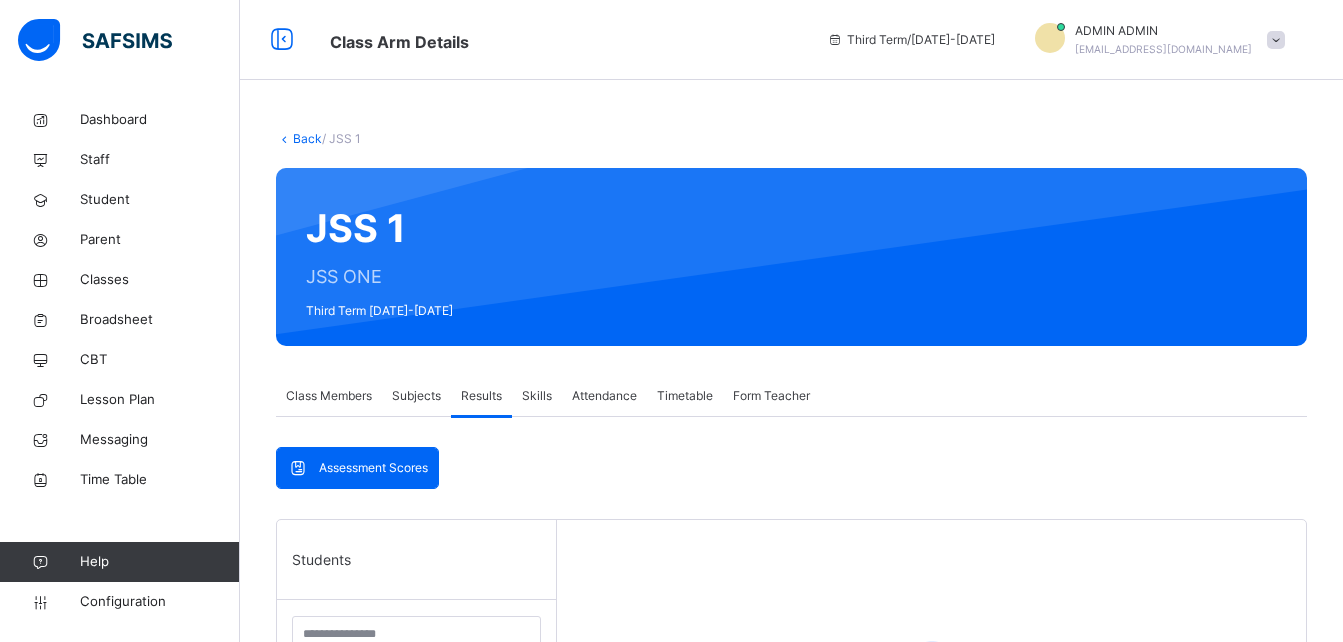 click on "Class Members" at bounding box center [329, 396] 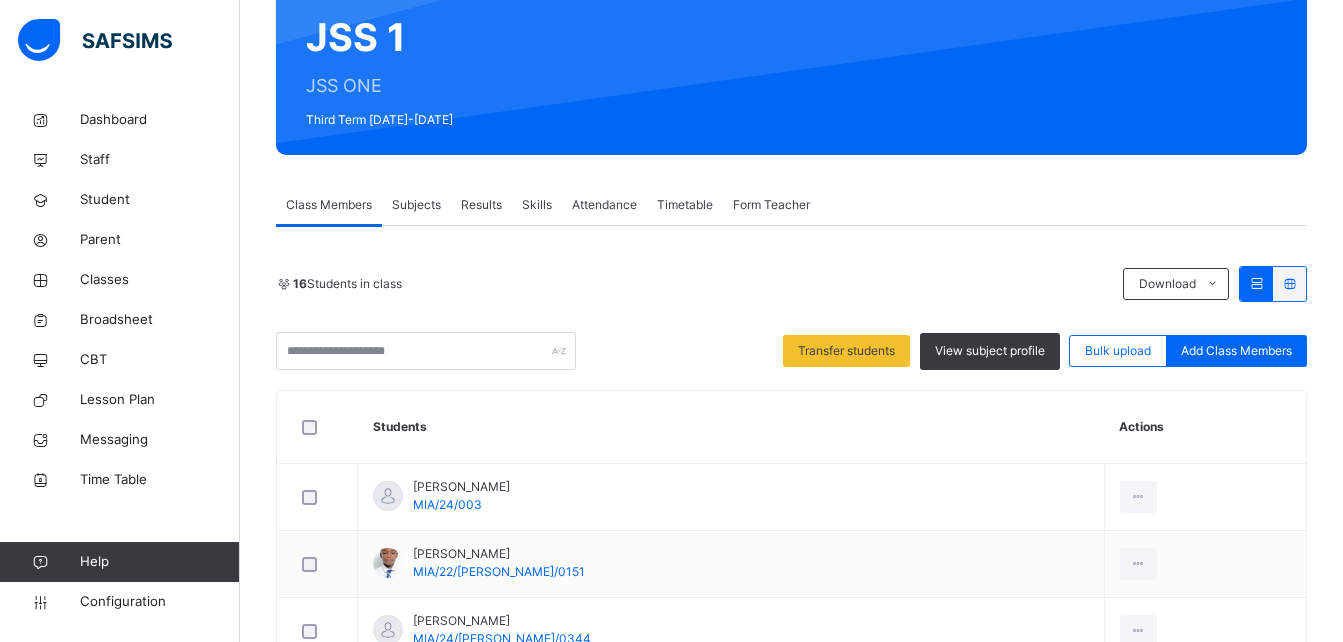 scroll, scrollTop: 200, scrollLeft: 0, axis: vertical 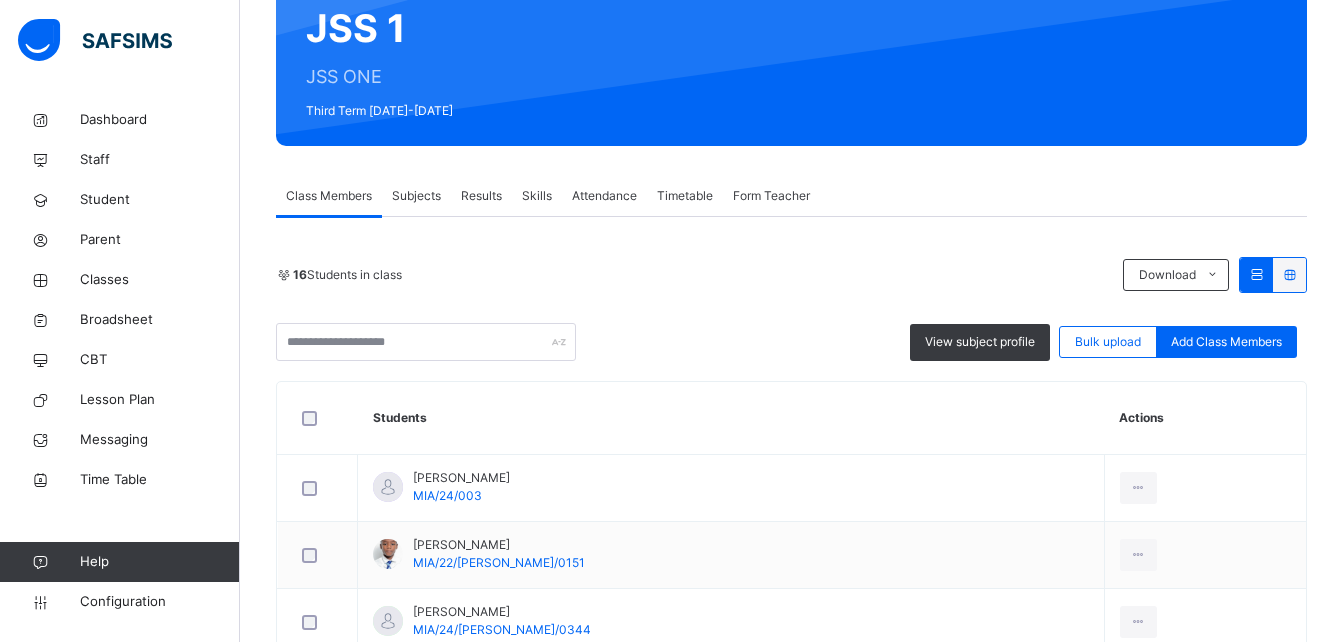 click on "Subjects" at bounding box center [416, 196] 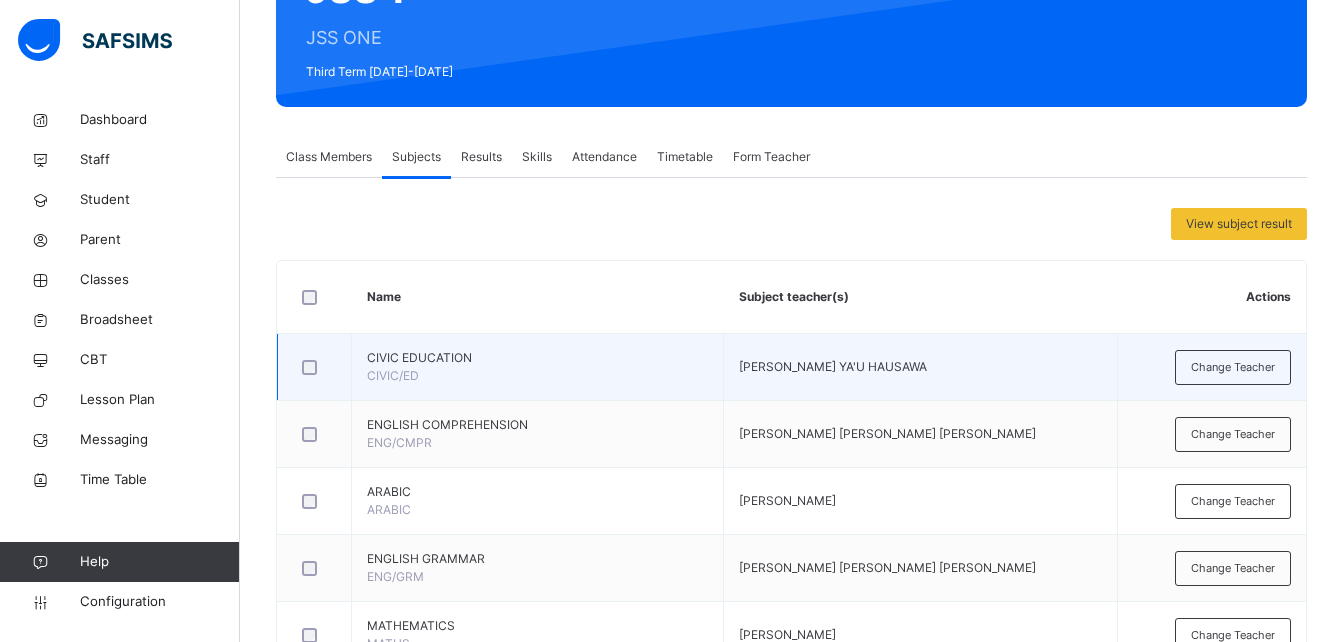 scroll, scrollTop: 0, scrollLeft: 0, axis: both 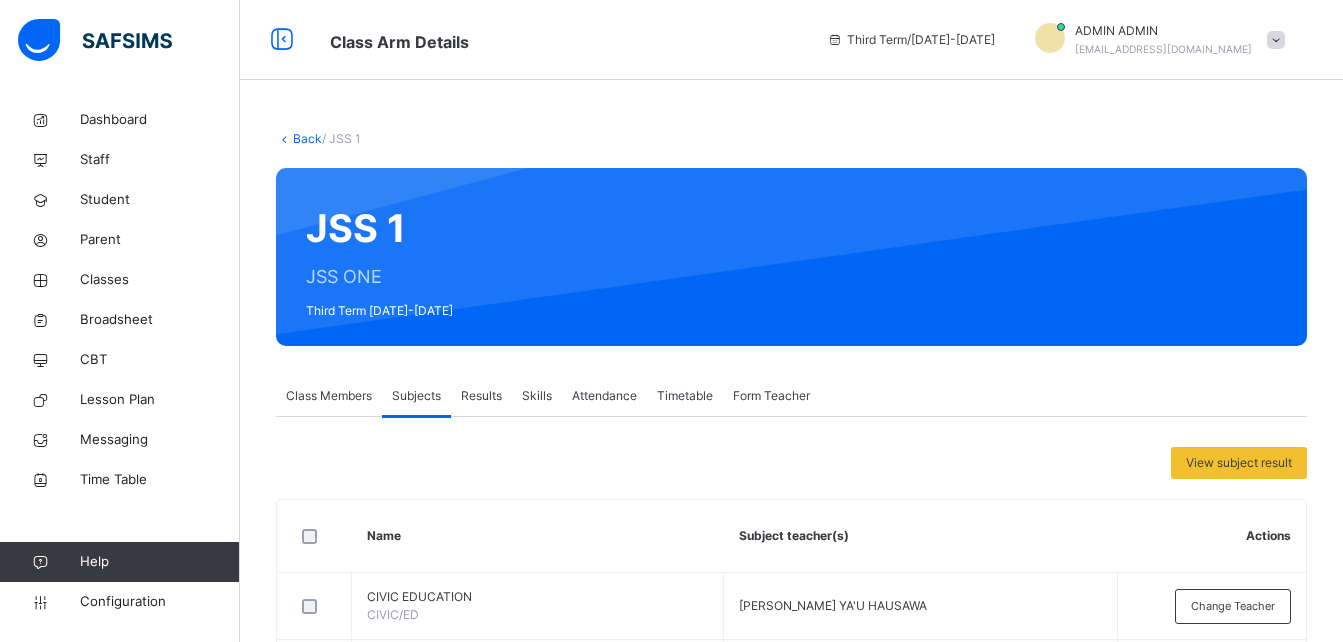 click on "Class Members" at bounding box center [329, 396] 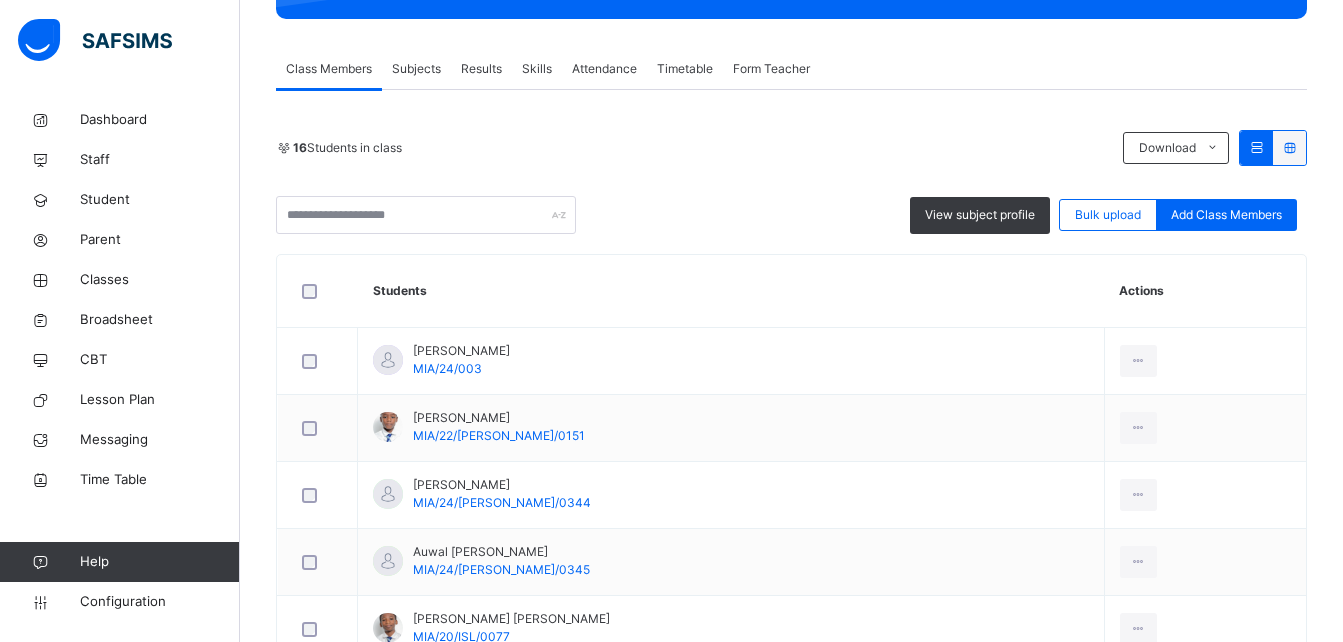 scroll, scrollTop: 300, scrollLeft: 0, axis: vertical 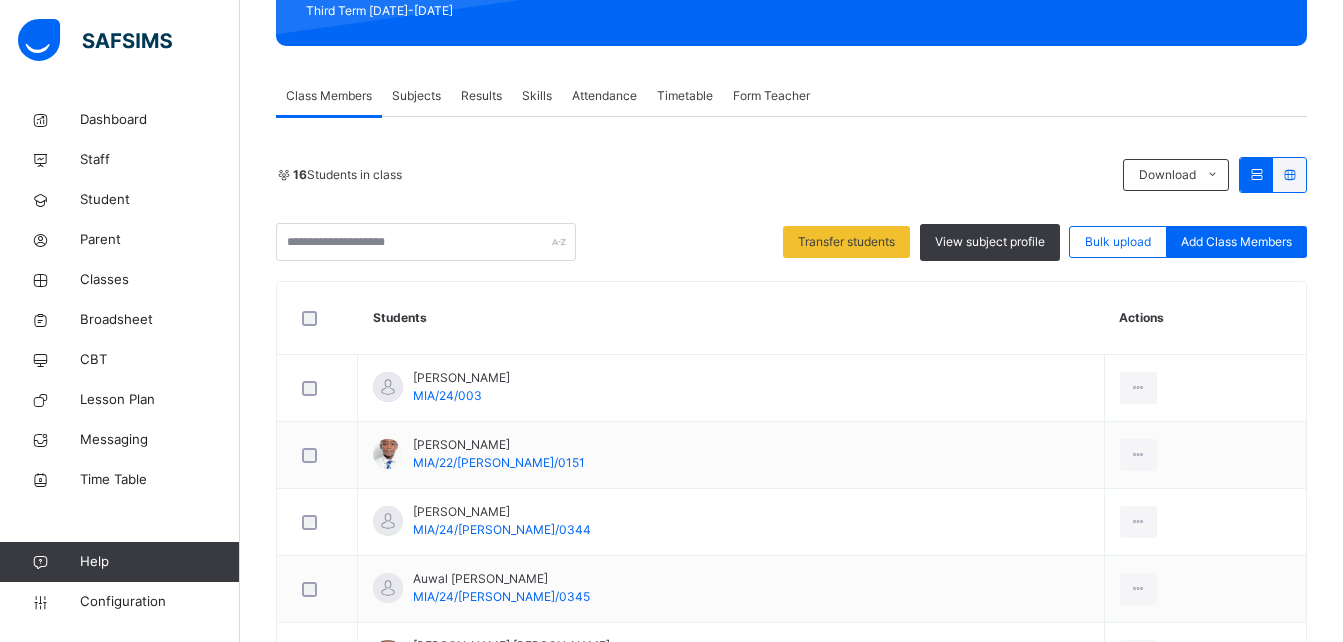 drag, startPoint x: 993, startPoint y: 249, endPoint x: 988, endPoint y: 267, distance: 18.681541 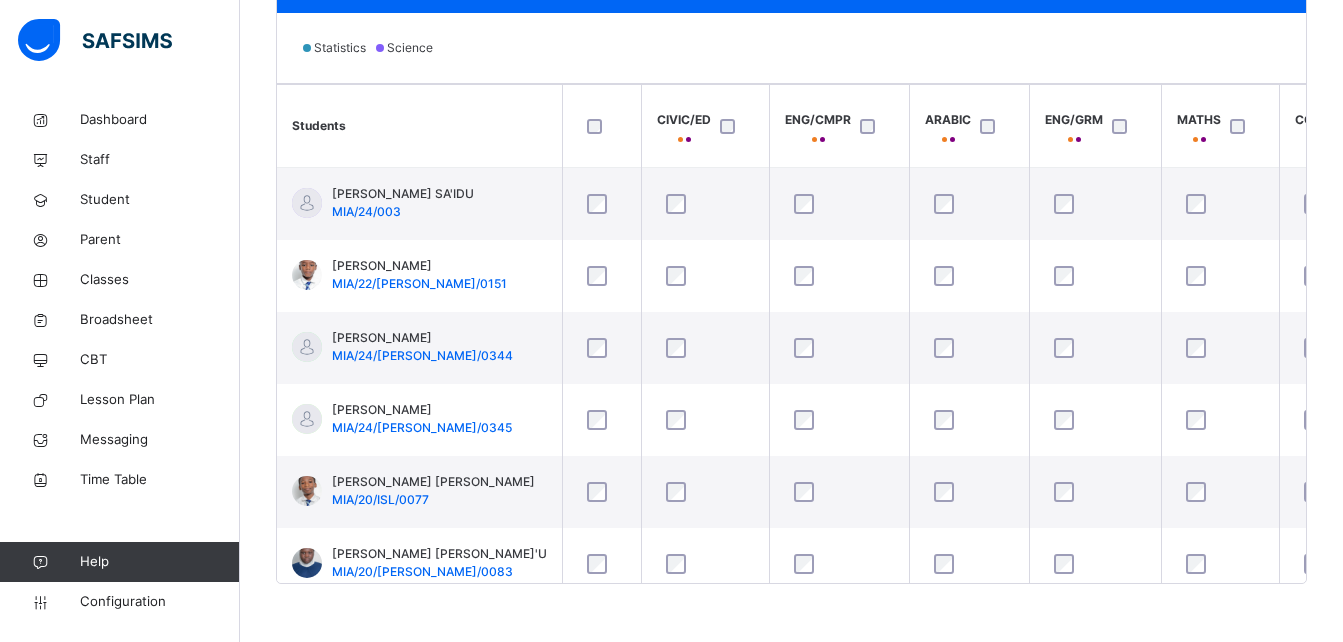scroll, scrollTop: 641, scrollLeft: 0, axis: vertical 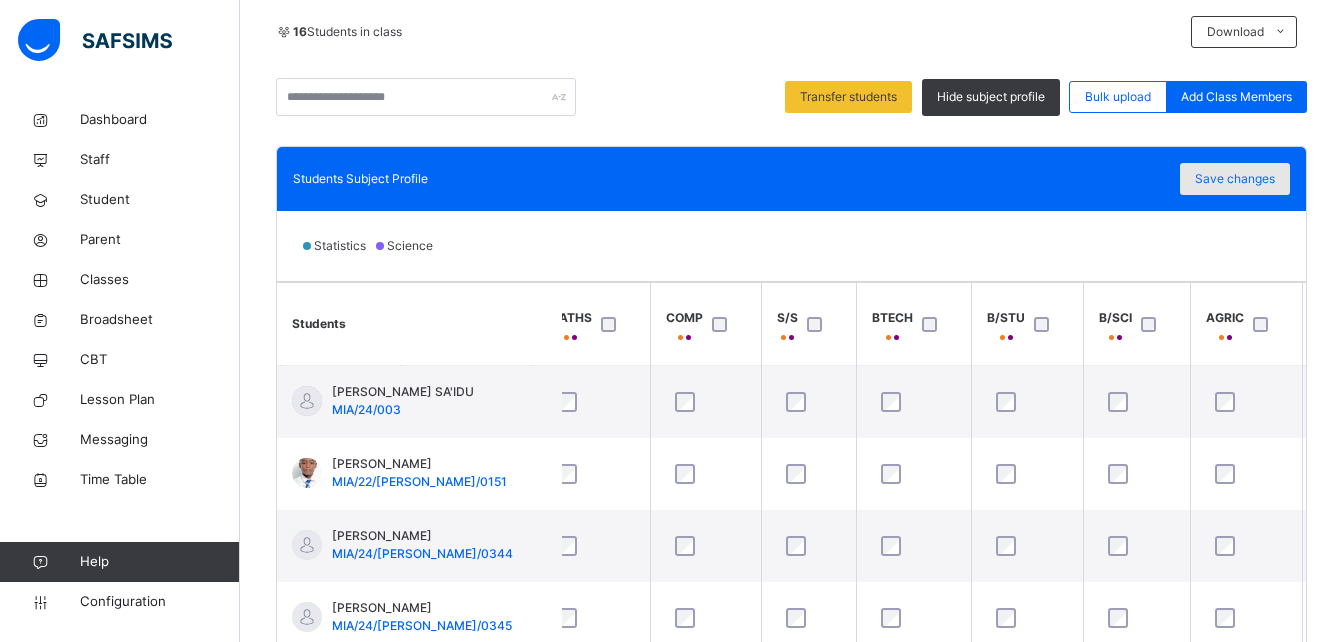 click on "Save changes" at bounding box center [1235, 179] 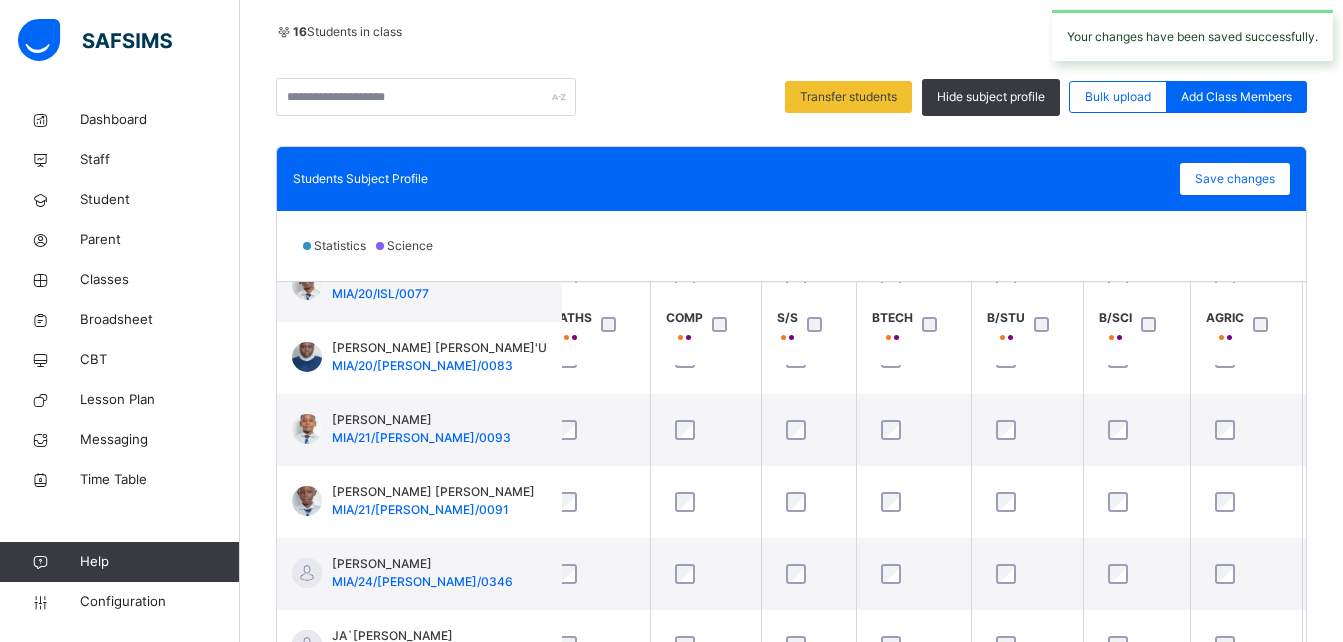 scroll, scrollTop: 600, scrollLeft: 629, axis: both 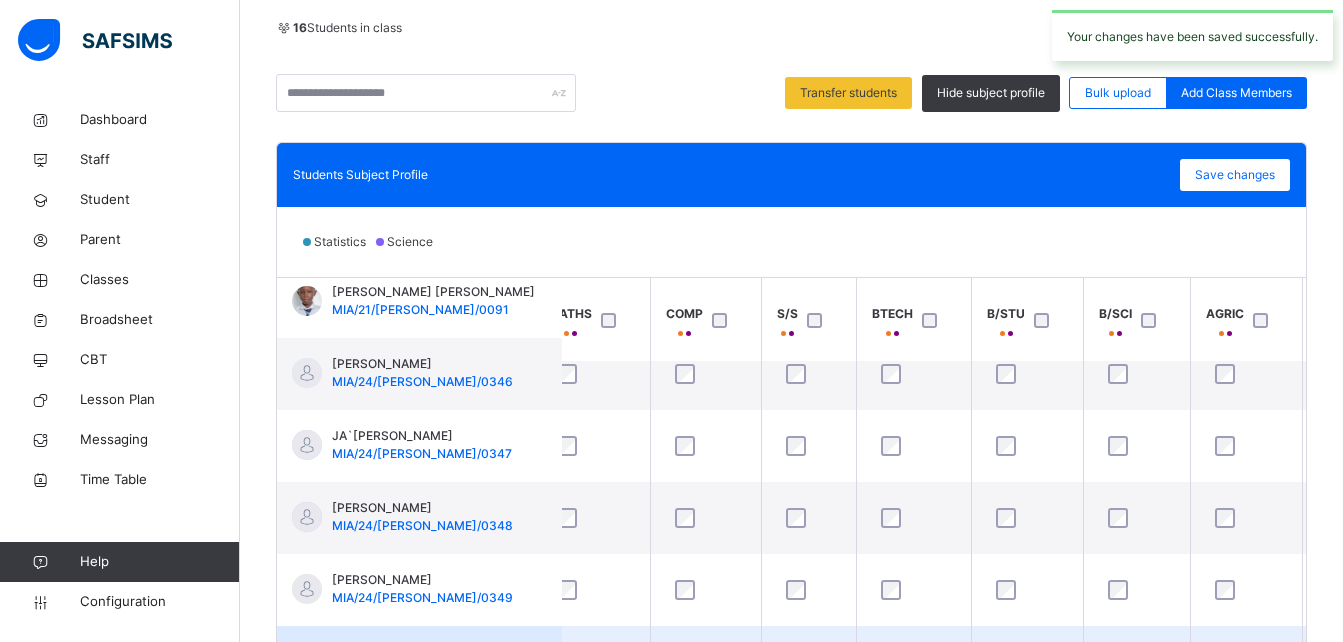 drag, startPoint x: 585, startPoint y: 636, endPoint x: 739, endPoint y: 641, distance: 154.08115 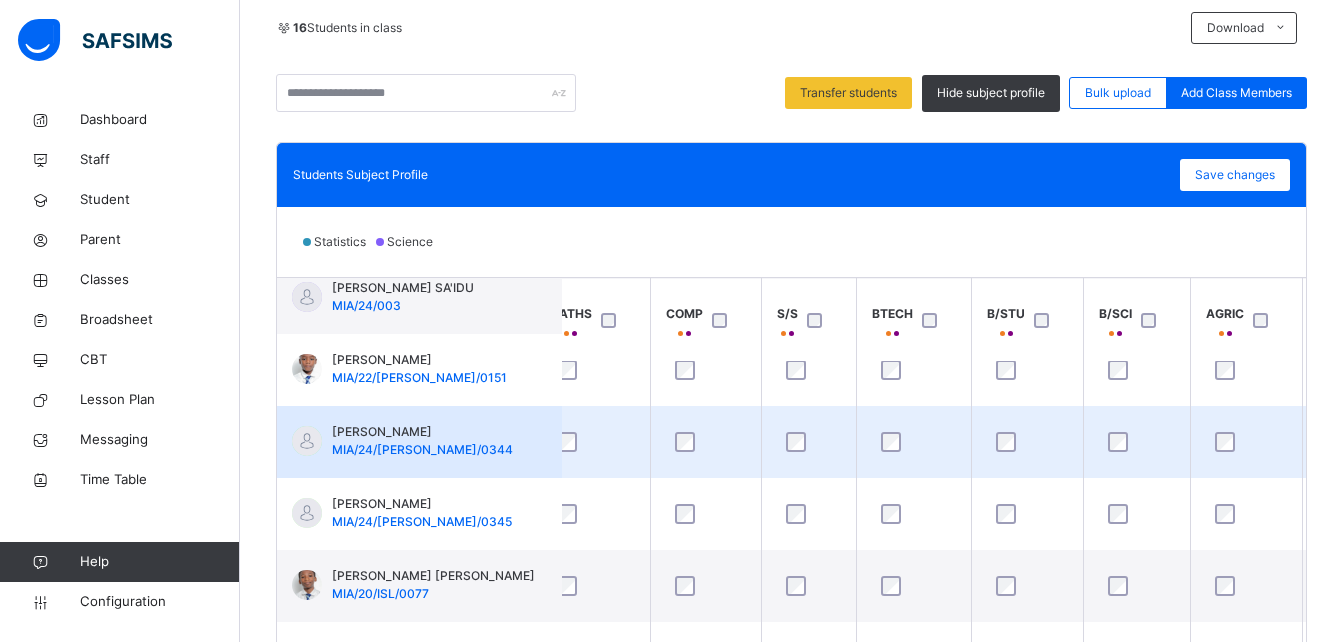 scroll, scrollTop: 0, scrollLeft: 629, axis: horizontal 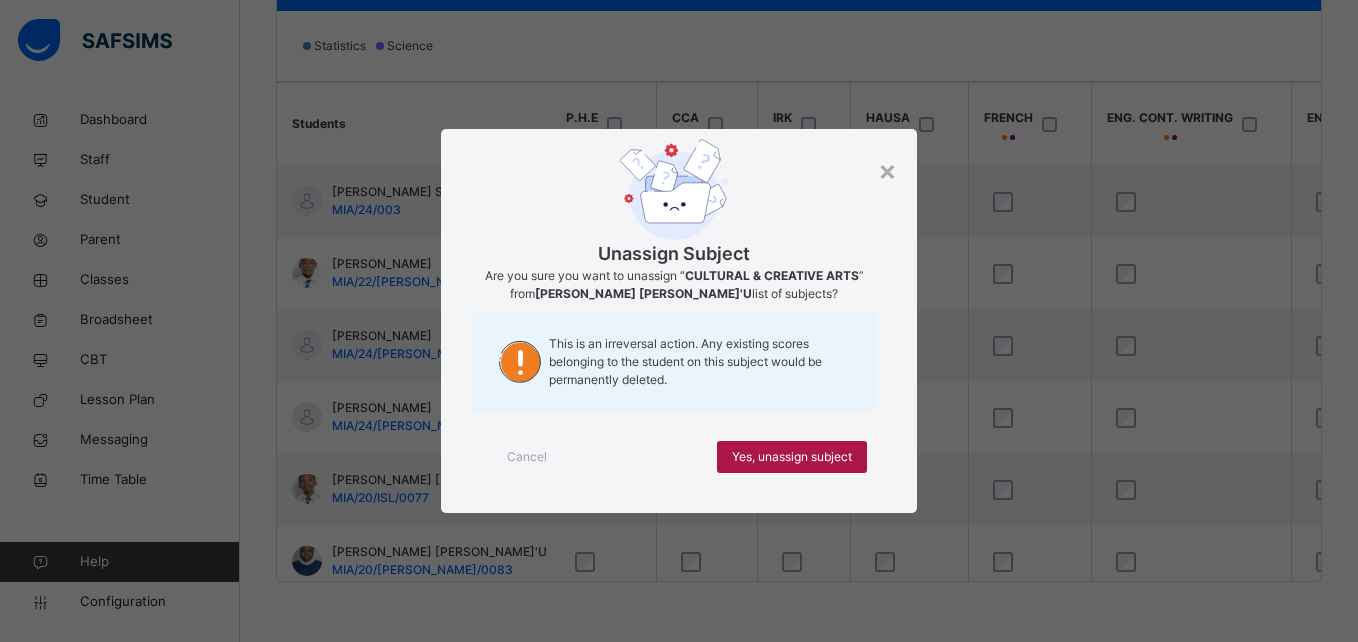 click on "Yes, unassign subject" at bounding box center (792, 457) 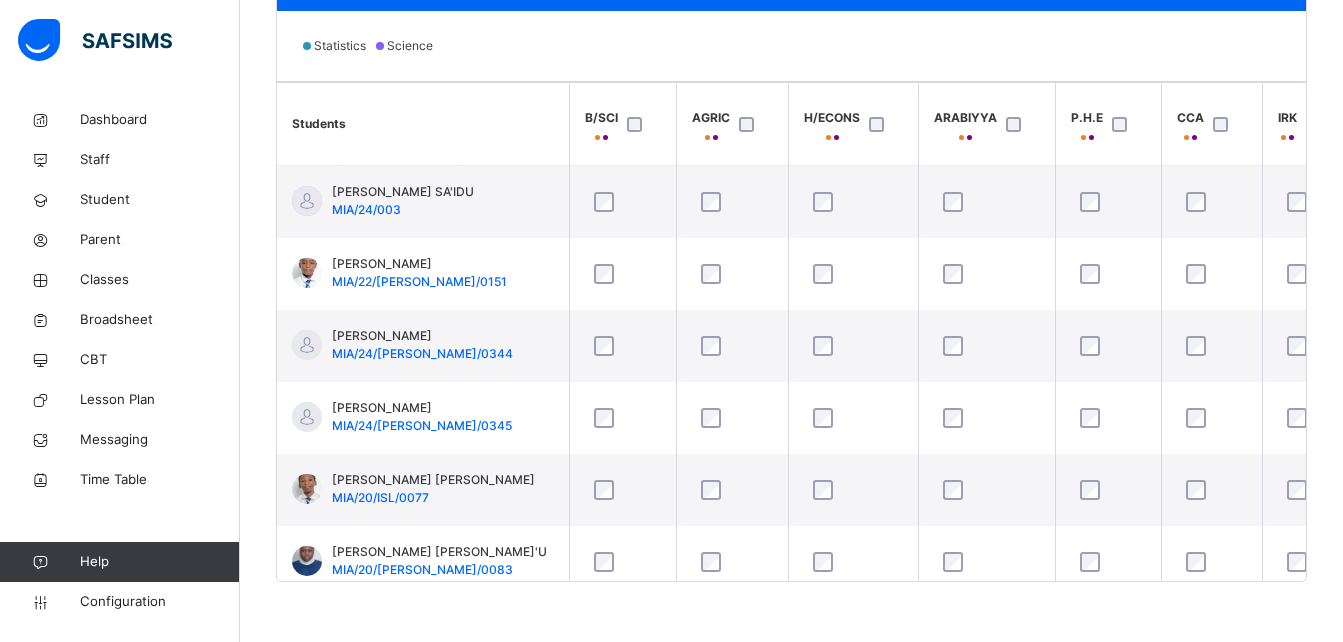 scroll, scrollTop: 0, scrollLeft: 1132, axis: horizontal 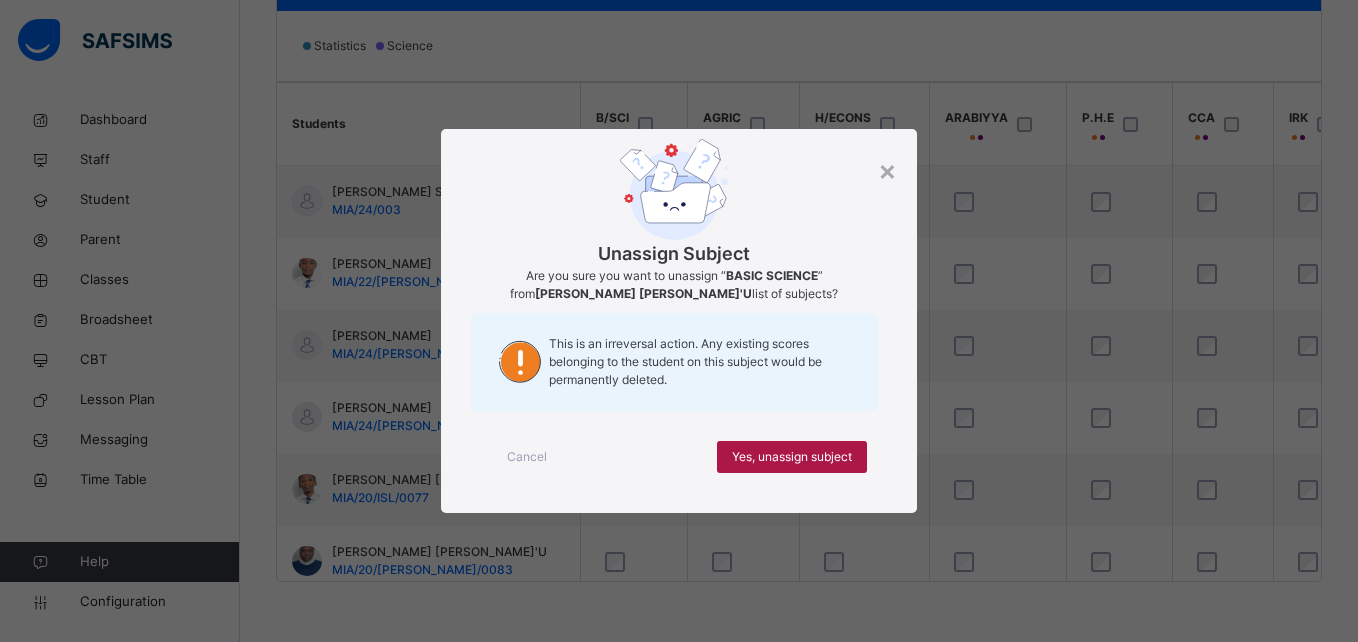 click on "Yes, unassign subject" at bounding box center (792, 457) 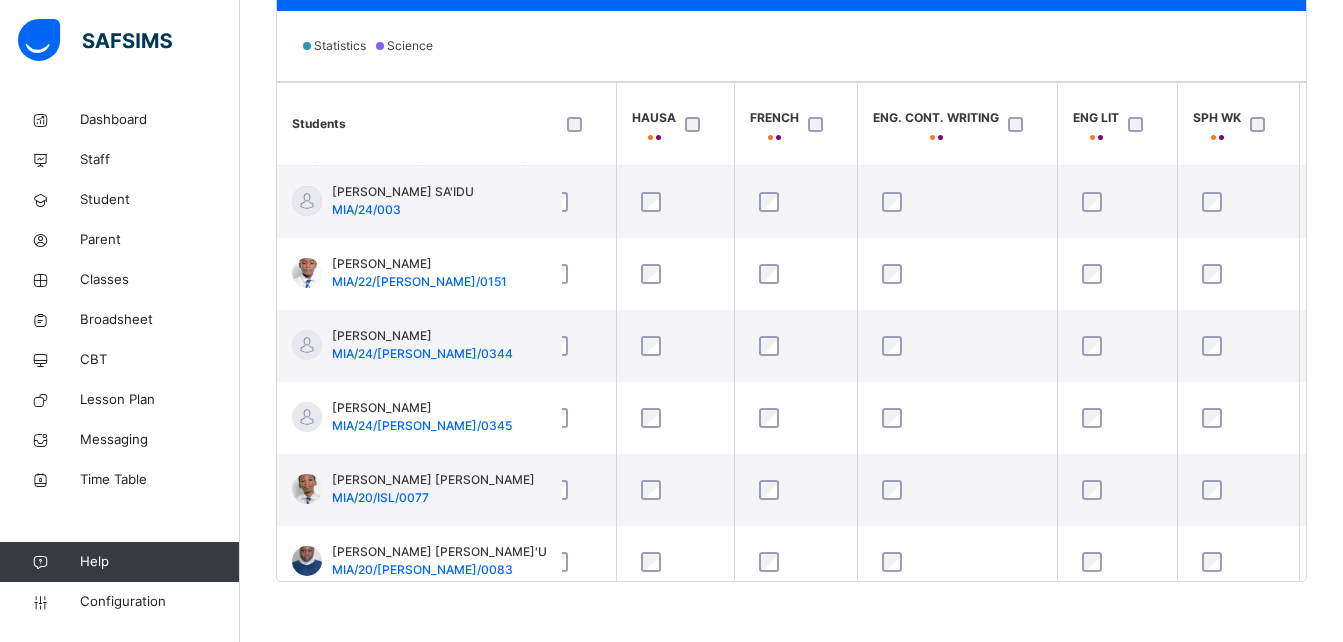 scroll, scrollTop: 0, scrollLeft: 1954, axis: horizontal 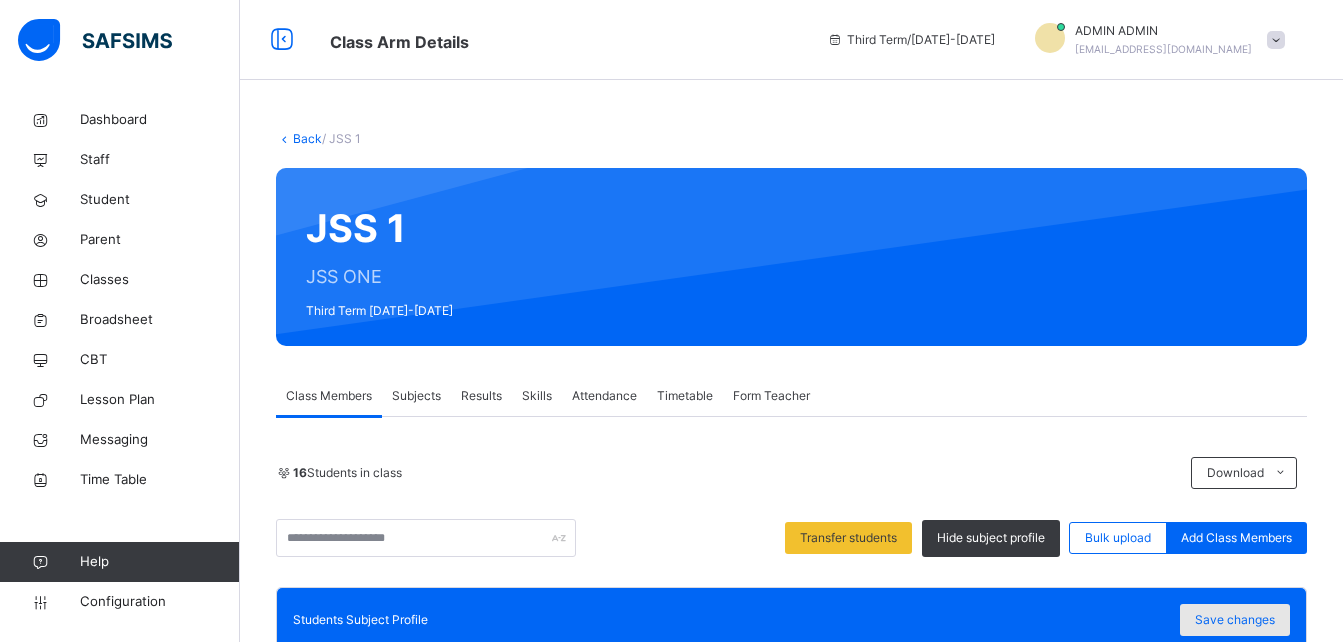 click on "Save changes" at bounding box center (1235, 620) 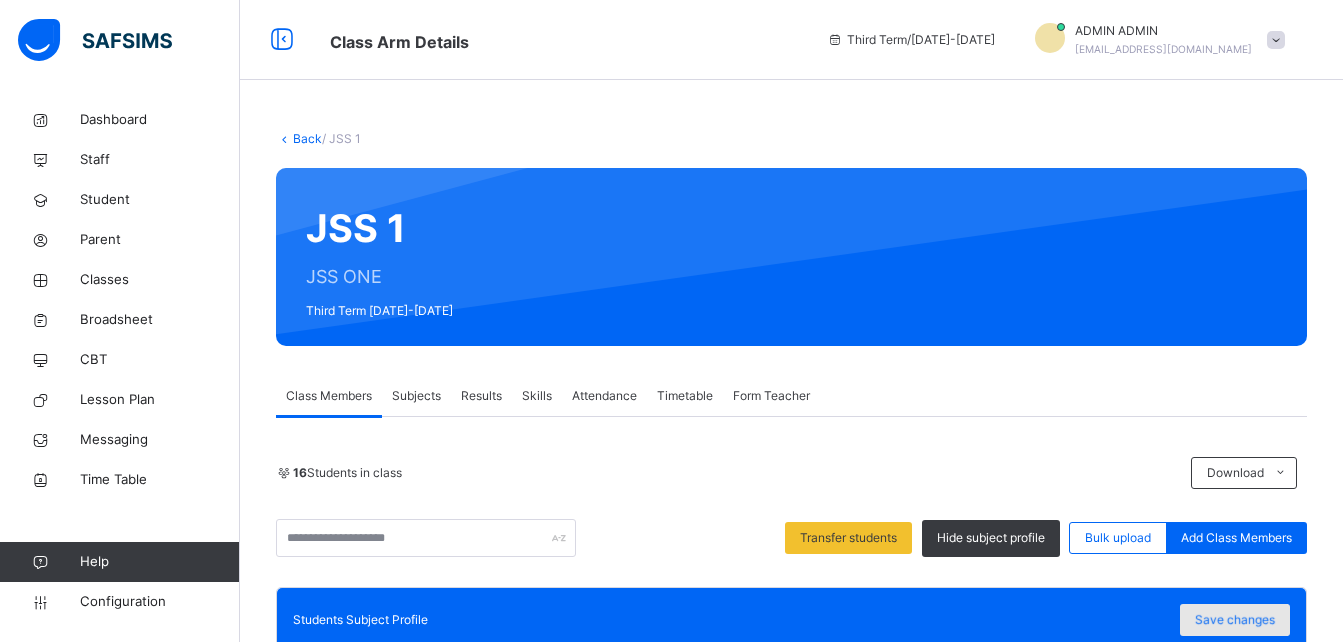 click on "Save changes" at bounding box center [1235, 620] 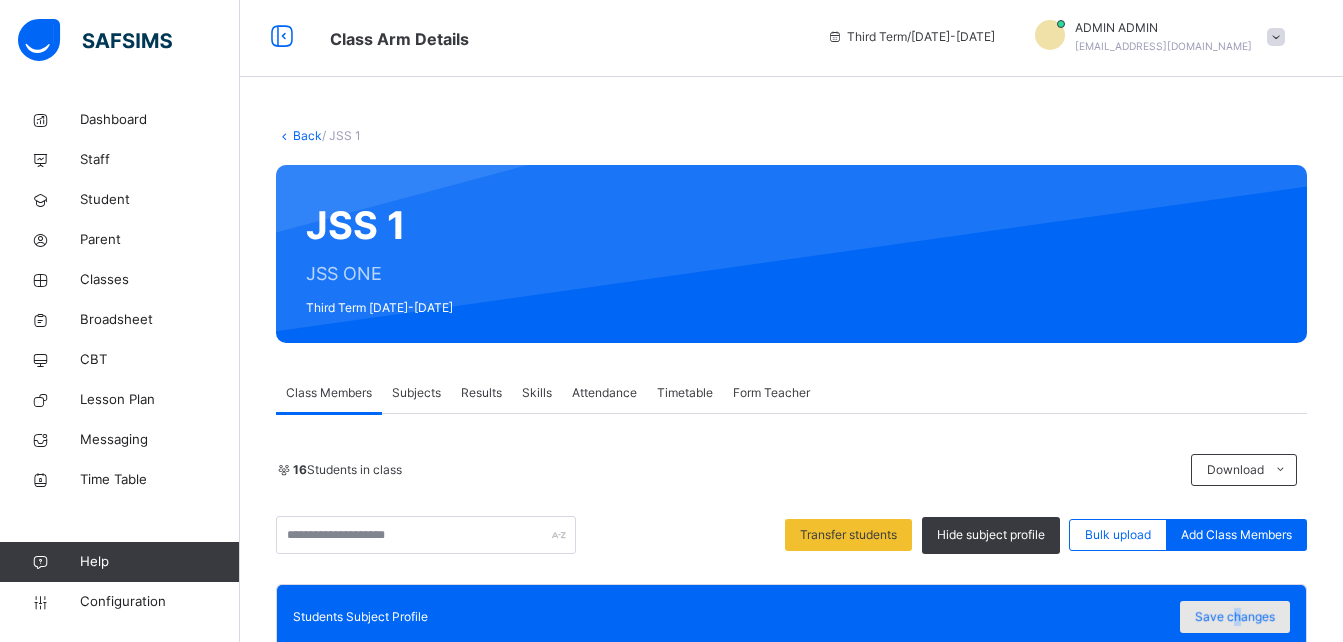 drag, startPoint x: 1252, startPoint y: 624, endPoint x: 1235, endPoint y: 618, distance: 18.027756 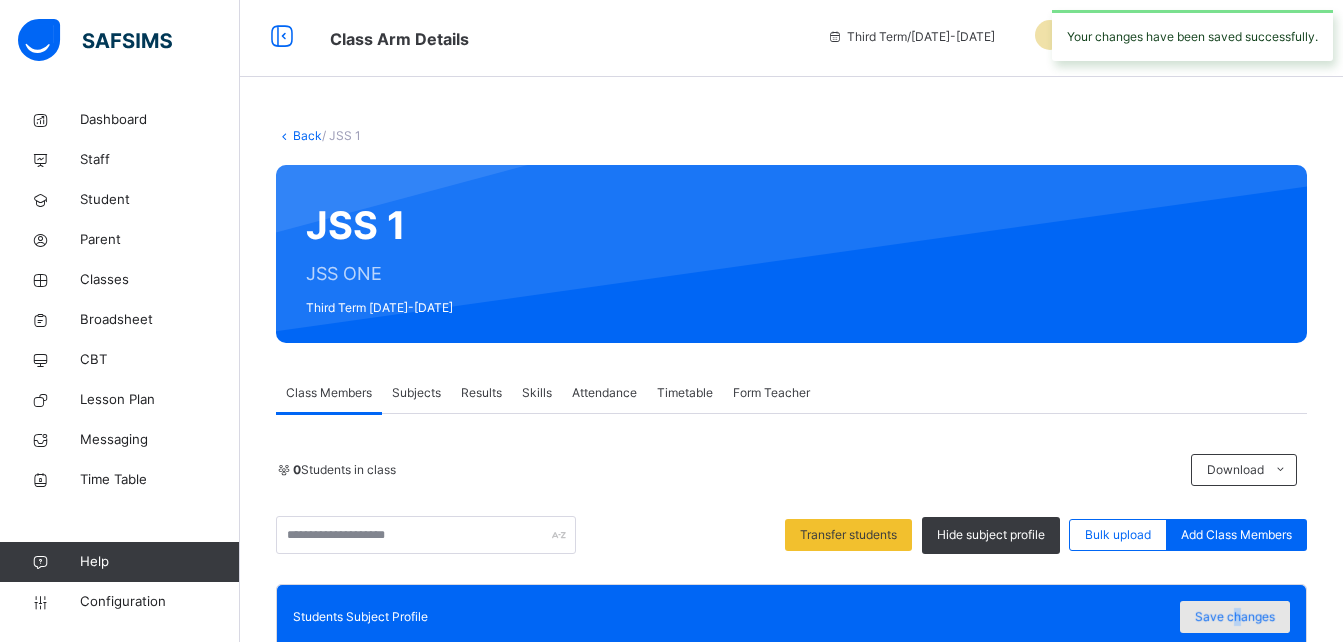 click on "Save changes" at bounding box center [1235, 617] 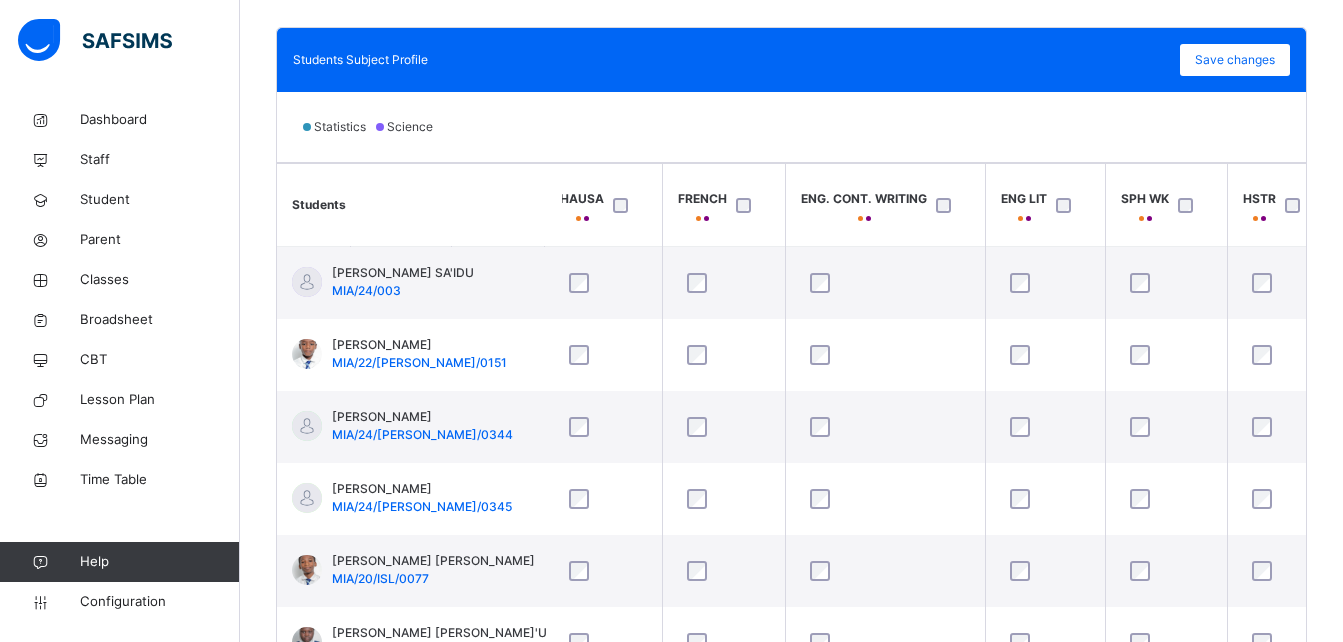 scroll, scrollTop: 603, scrollLeft: 0, axis: vertical 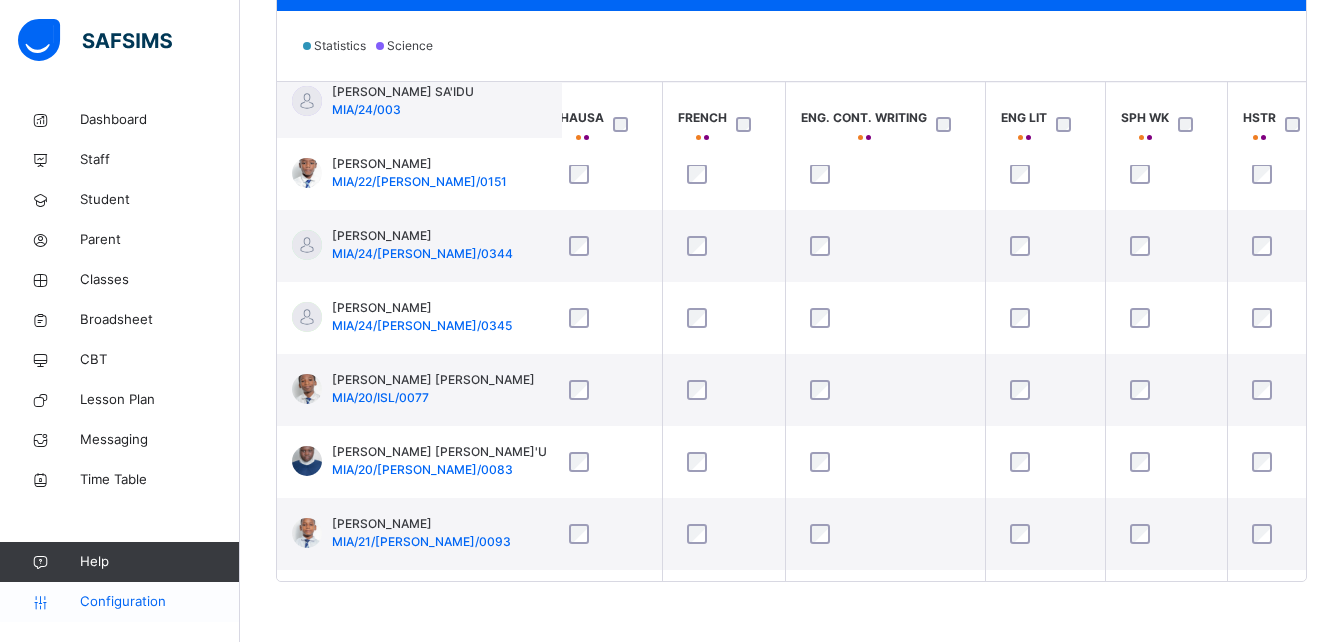 click on "Configuration" at bounding box center [119, 602] 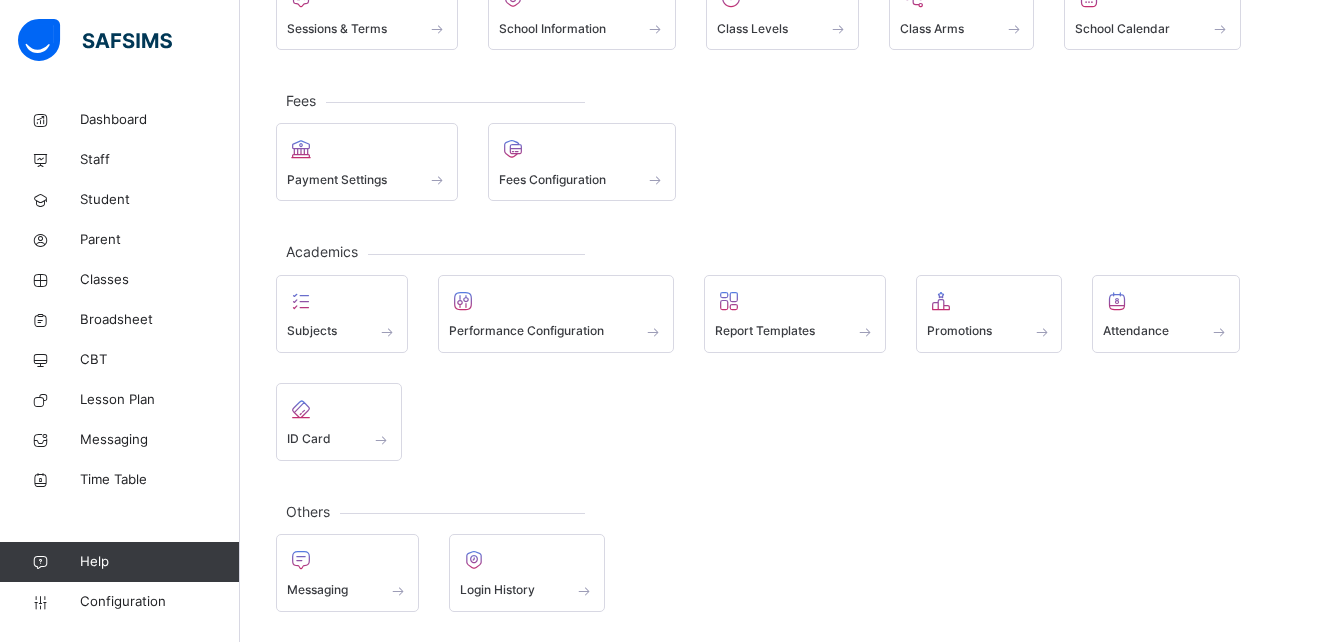 scroll, scrollTop: 191, scrollLeft: 0, axis: vertical 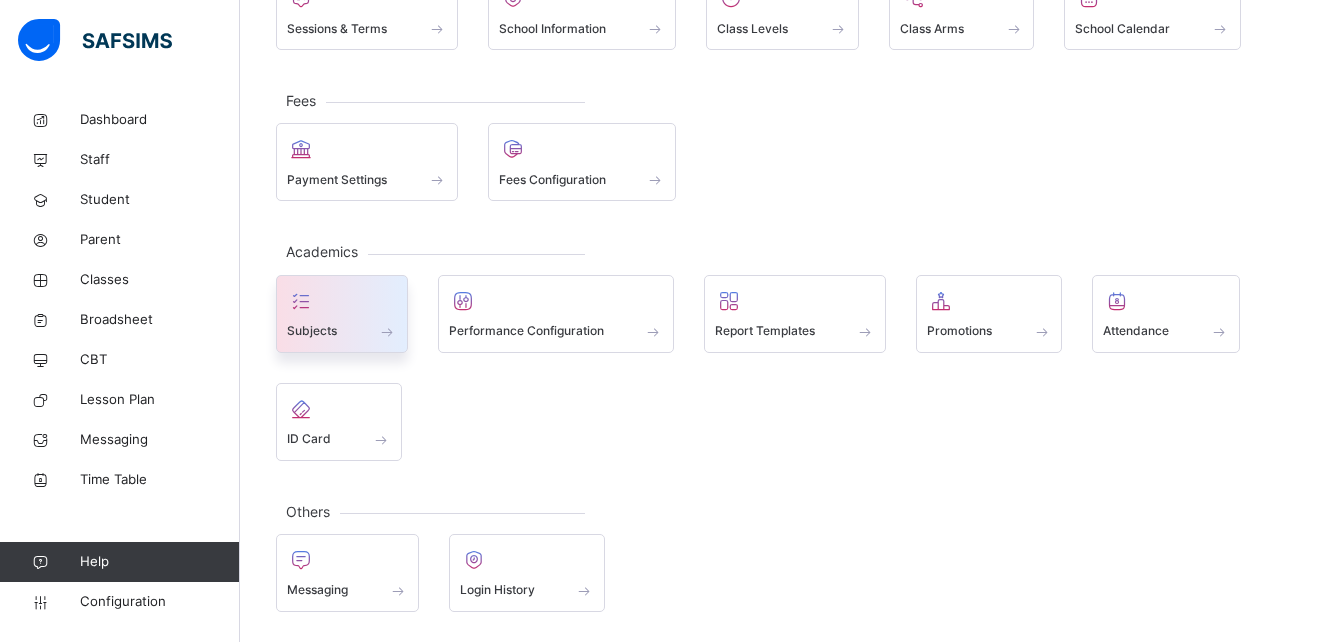 click on "Subjects" at bounding box center [342, 331] 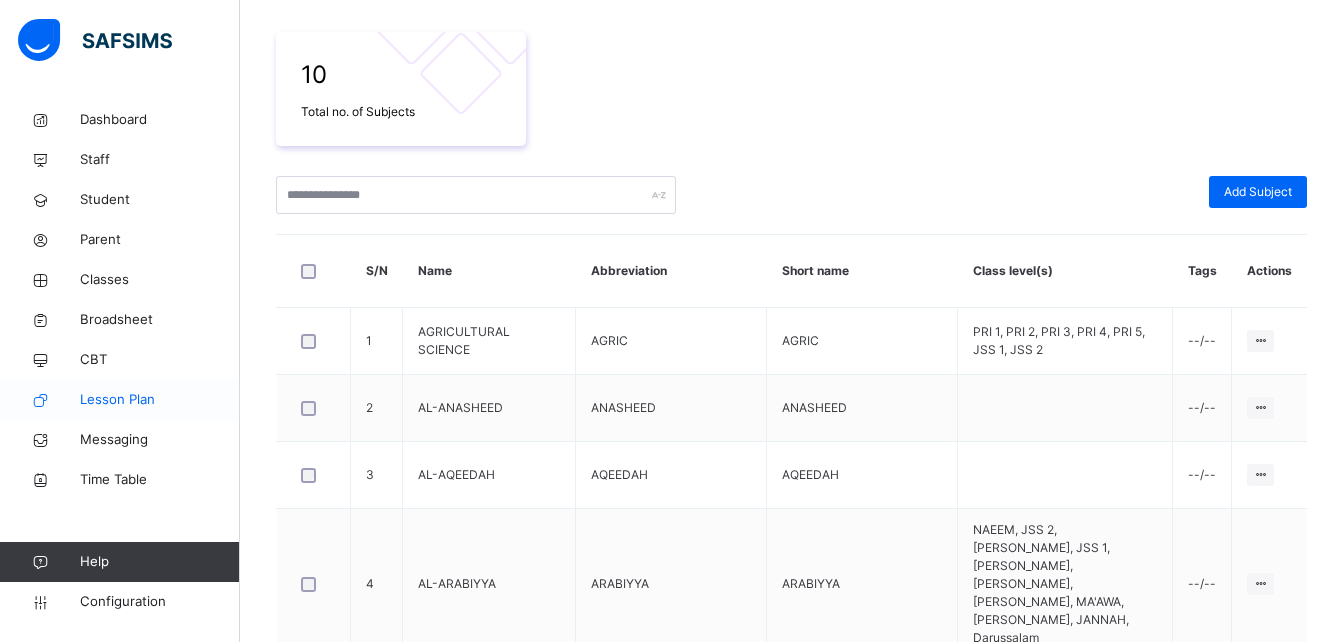 scroll, scrollTop: 641, scrollLeft: 0, axis: vertical 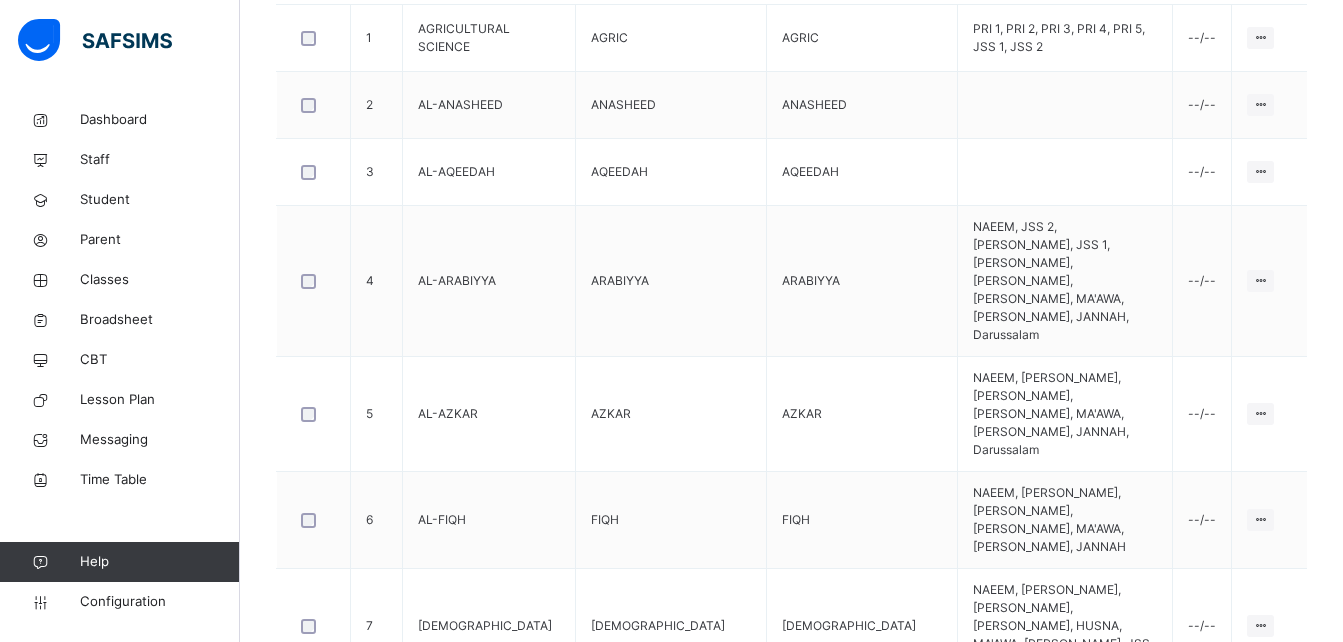 click on "Help" at bounding box center (119, 562) 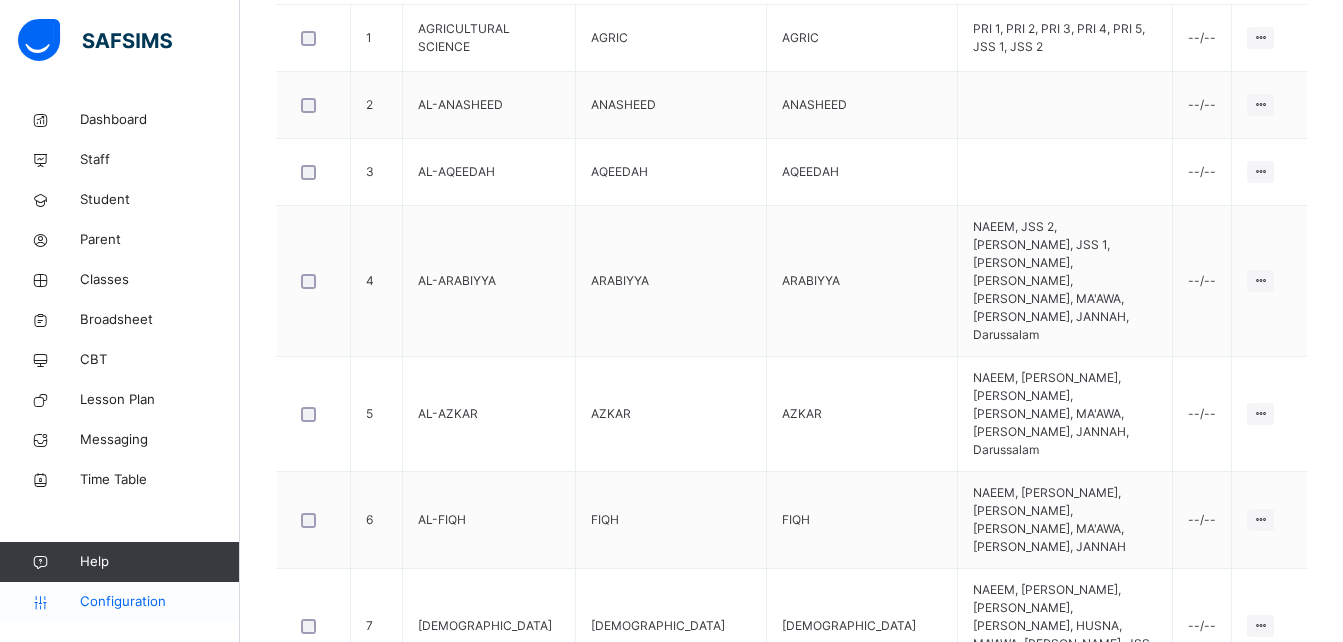click on "Configuration" at bounding box center [119, 602] 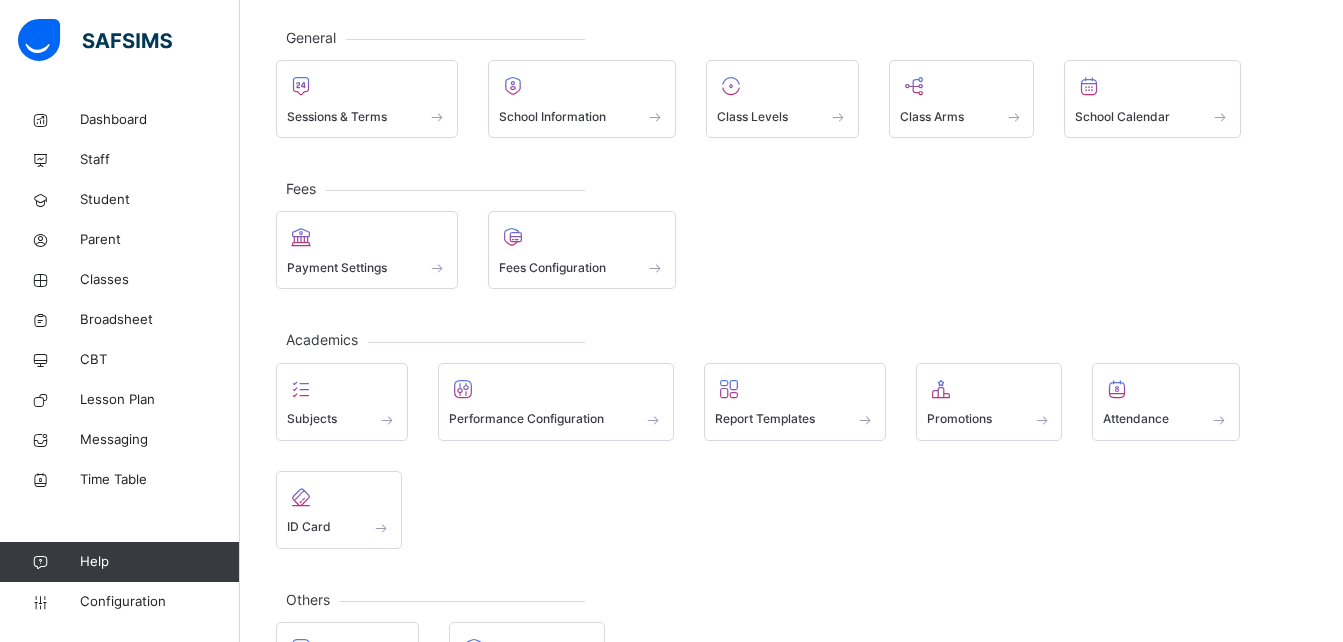 scroll, scrollTop: 91, scrollLeft: 0, axis: vertical 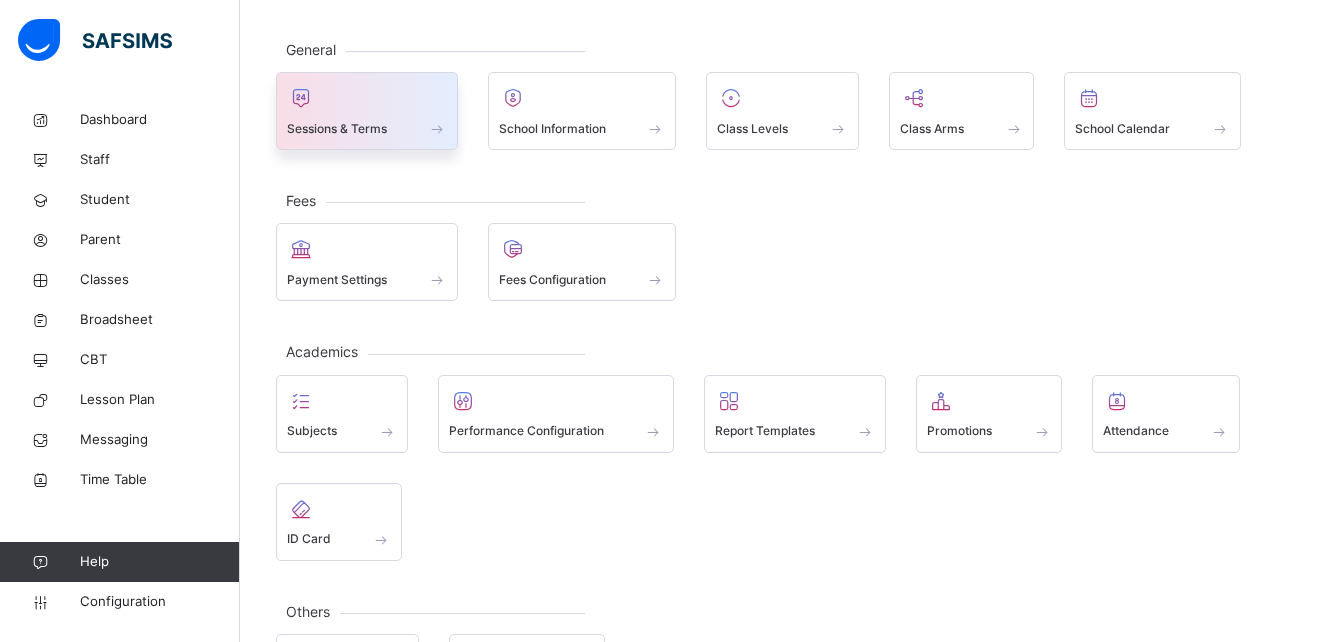 click on "Sessions & Terms" at bounding box center (337, 129) 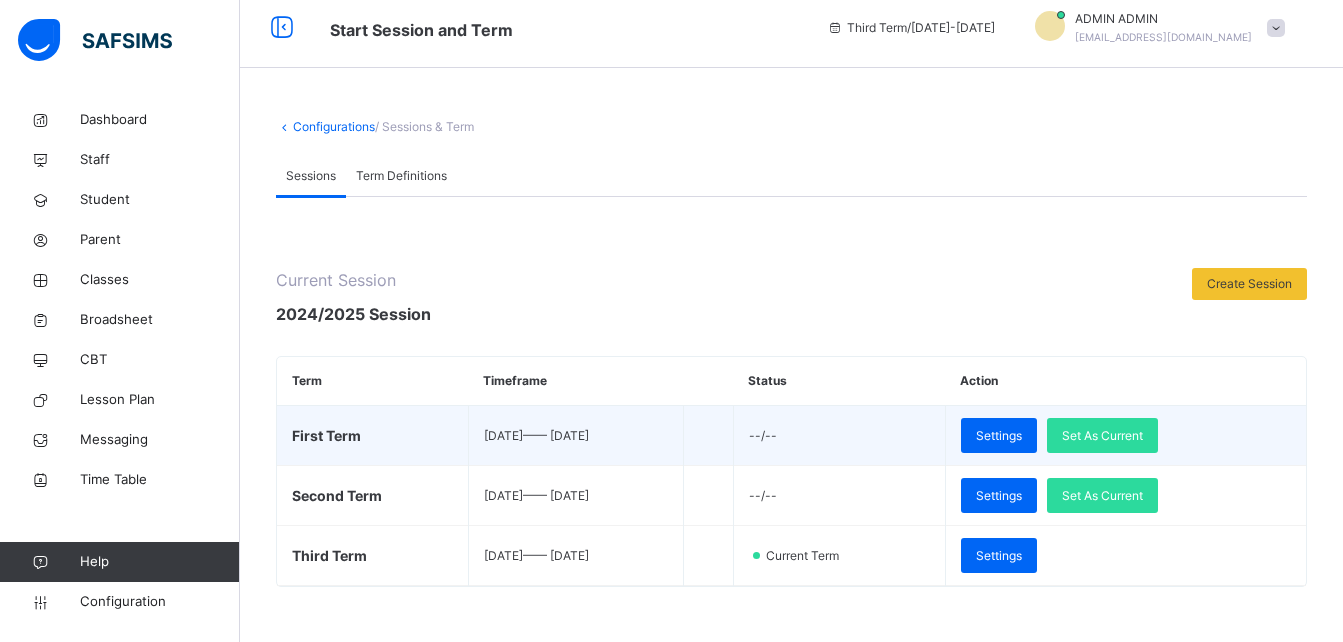 scroll, scrollTop: 91, scrollLeft: 0, axis: vertical 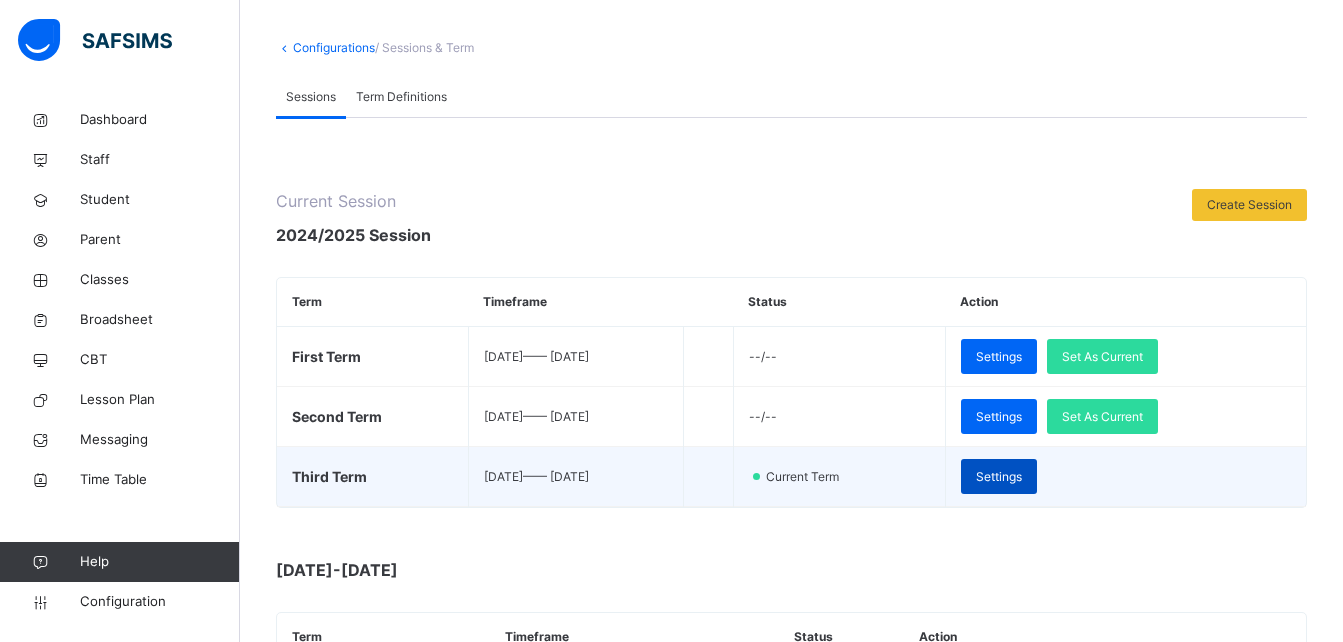 click on "Settings" at bounding box center (999, 477) 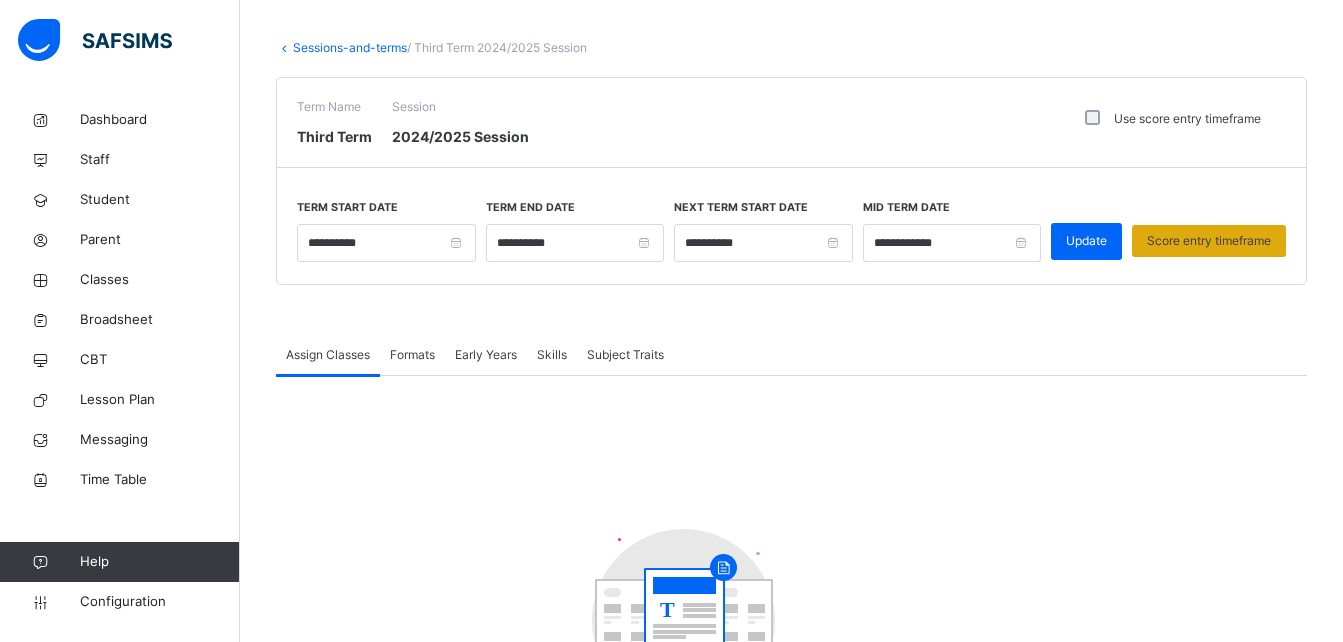 click on "Score entry timeframe" at bounding box center (1209, 241) 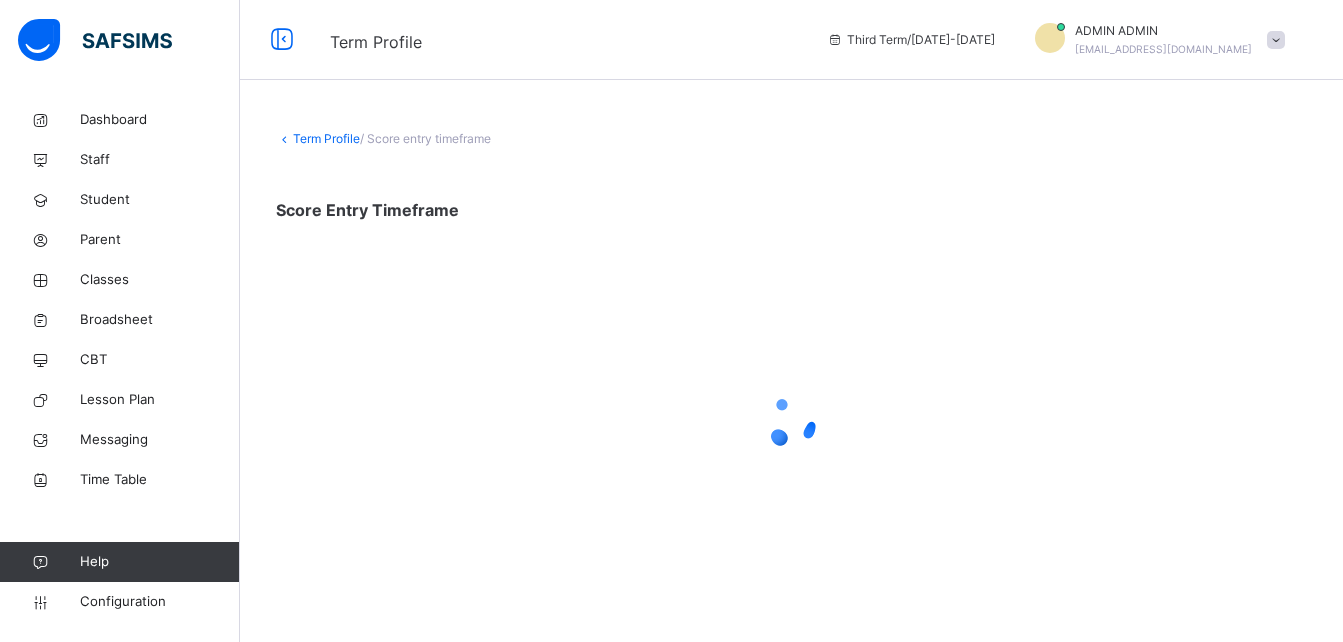 scroll, scrollTop: 0, scrollLeft: 0, axis: both 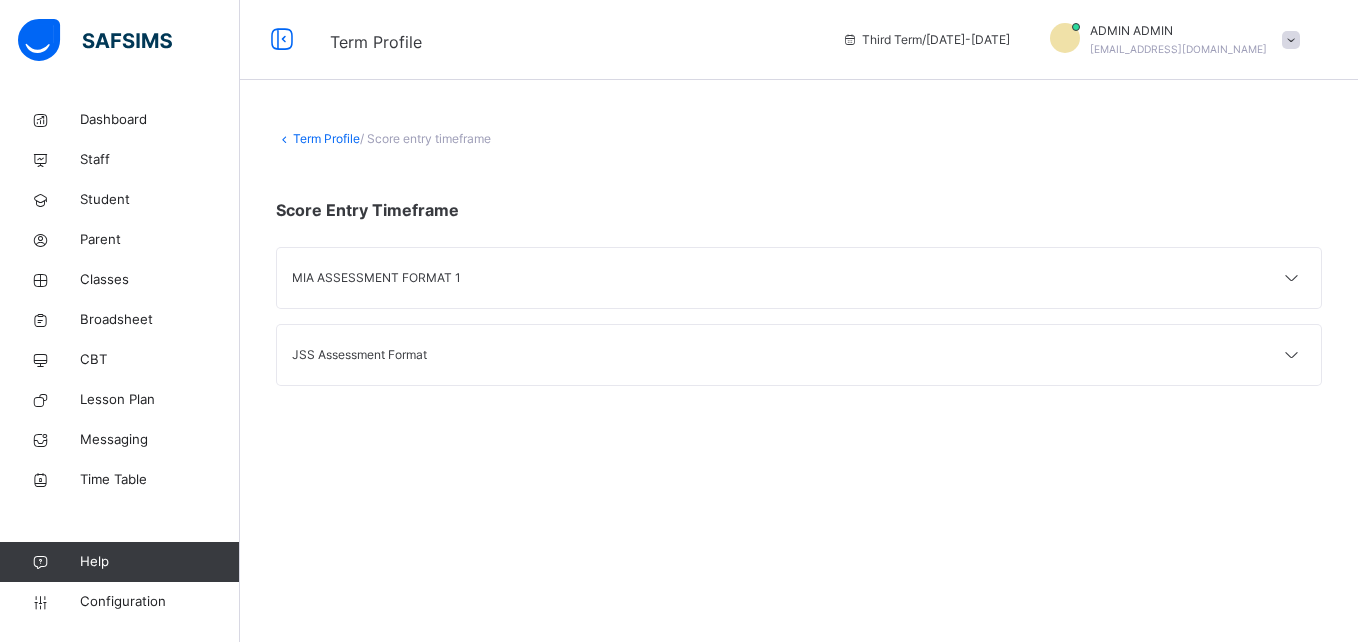 click on "JSS Assessment Format" at bounding box center (545, 355) 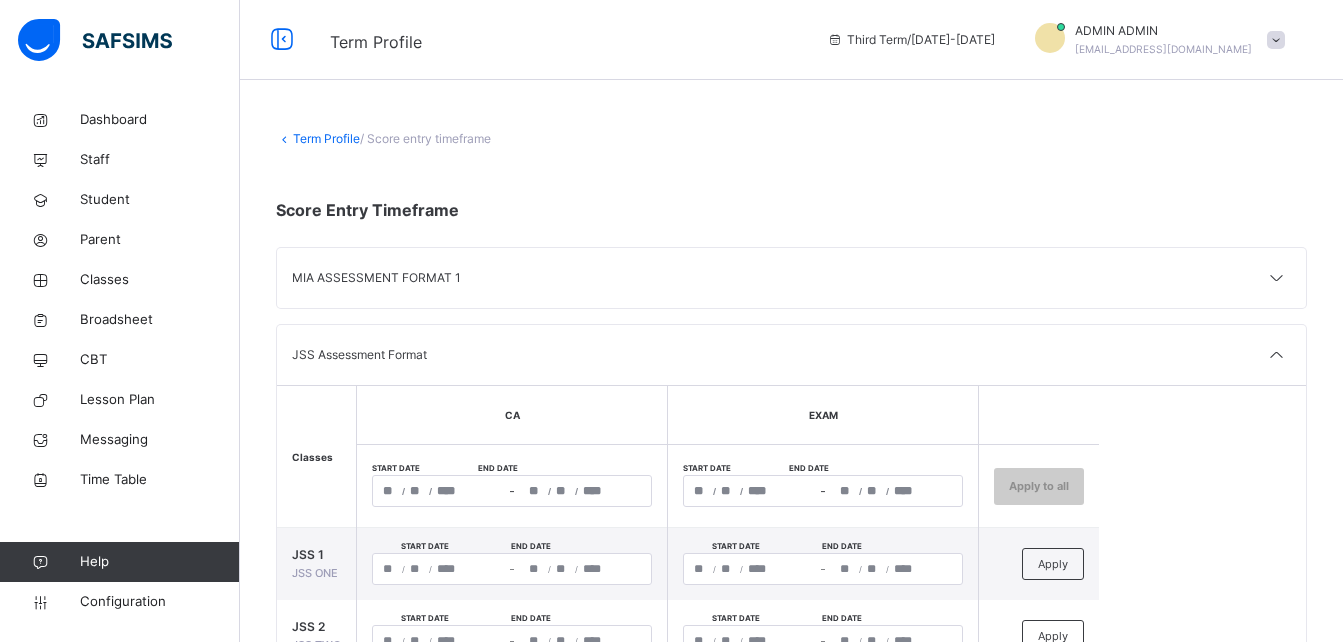 click on "/" 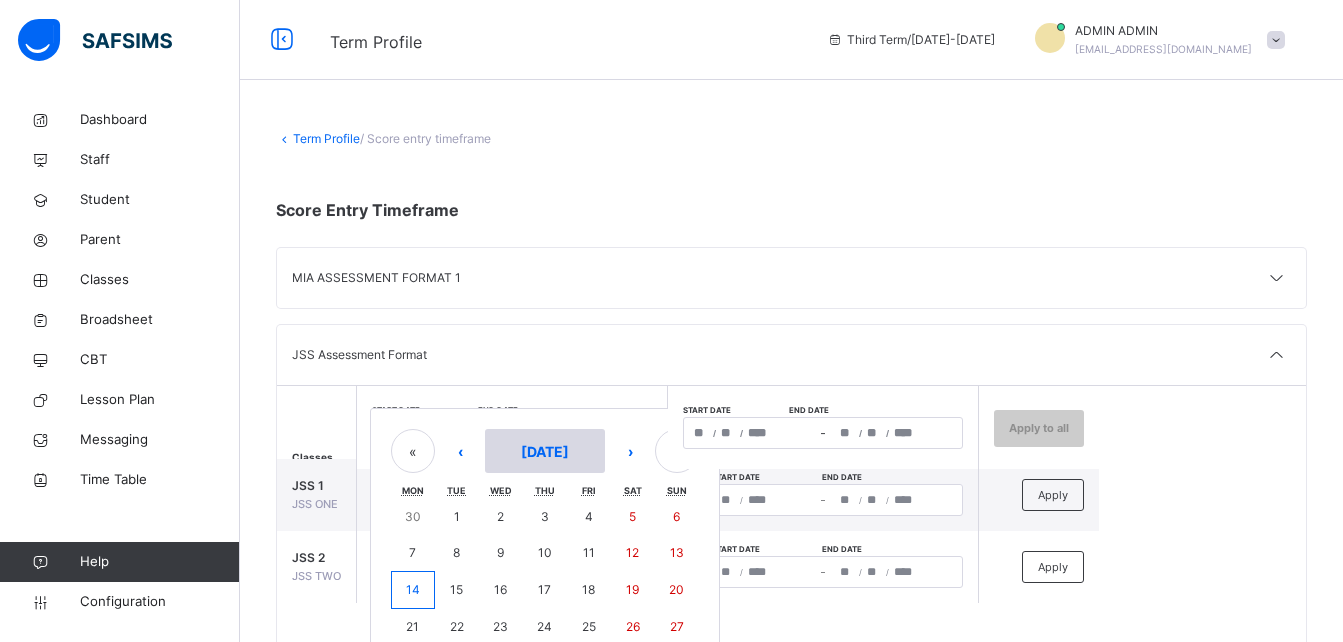 scroll, scrollTop: 88, scrollLeft: 0, axis: vertical 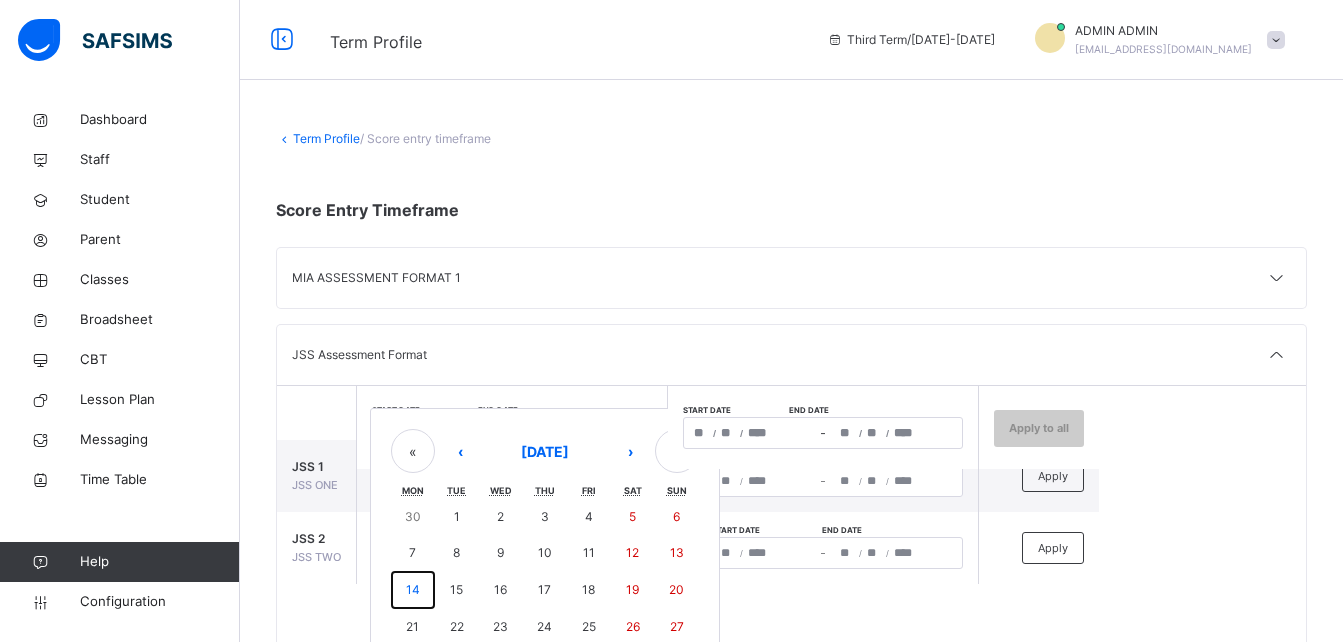 click on "14" at bounding box center [413, 590] 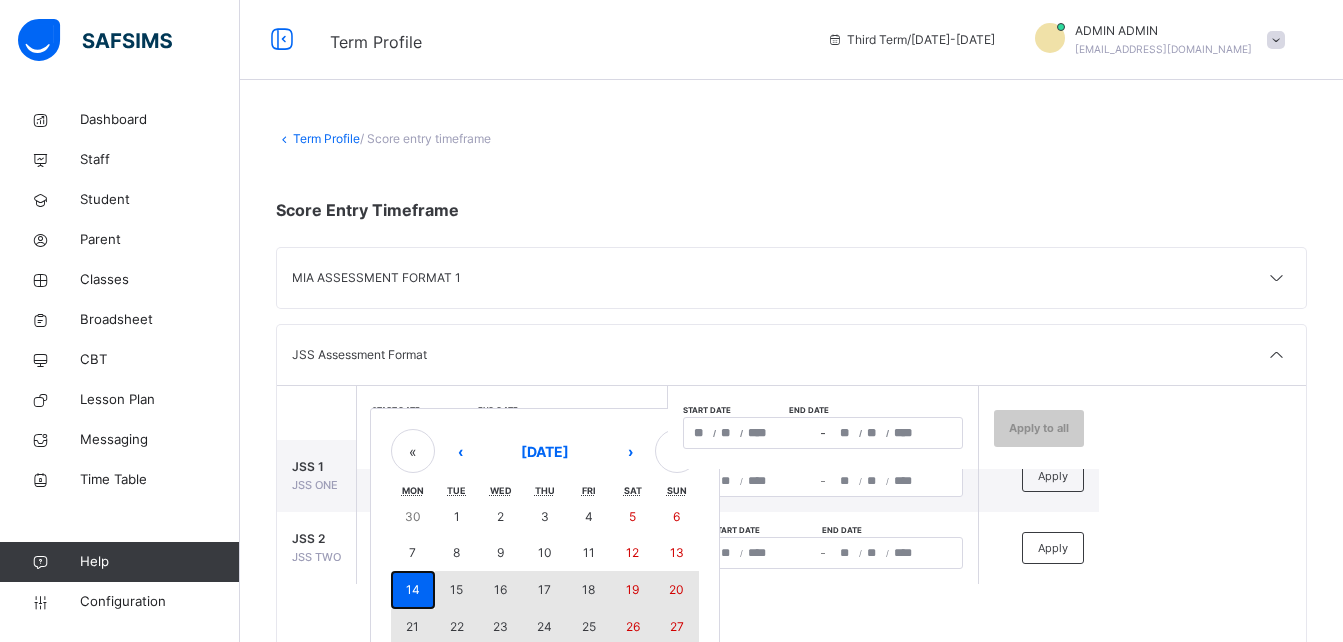 scroll, scrollTop: 76, scrollLeft: 0, axis: vertical 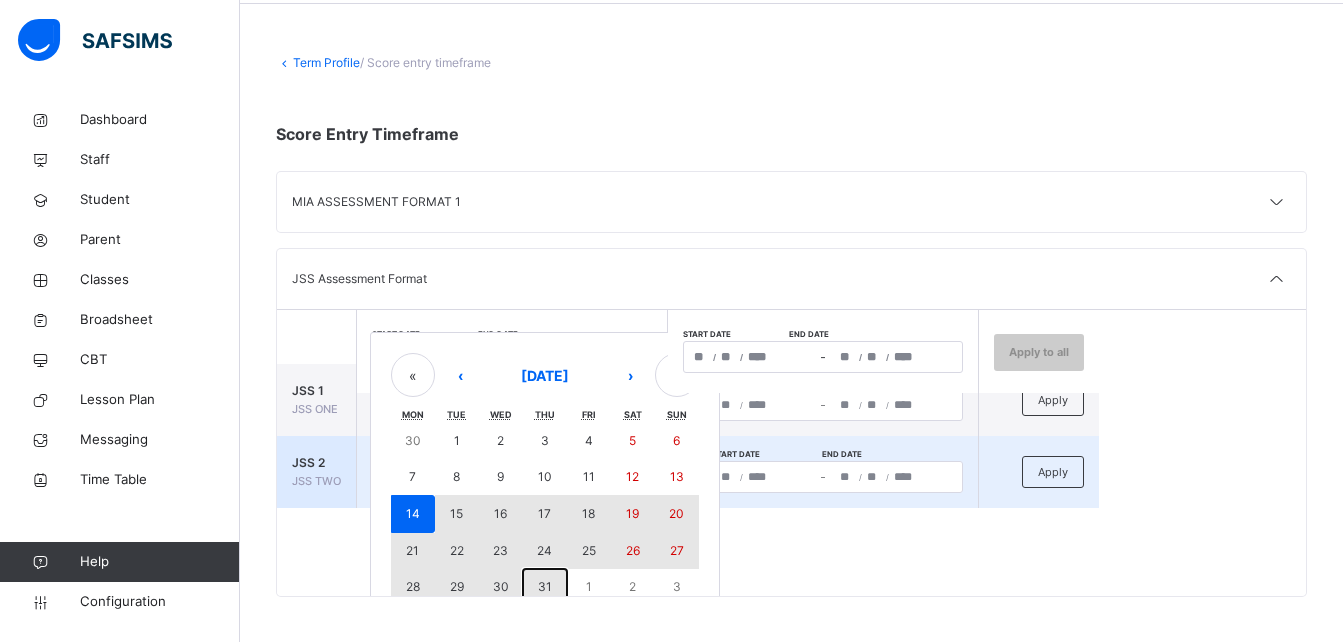 click on "31" at bounding box center [545, 586] 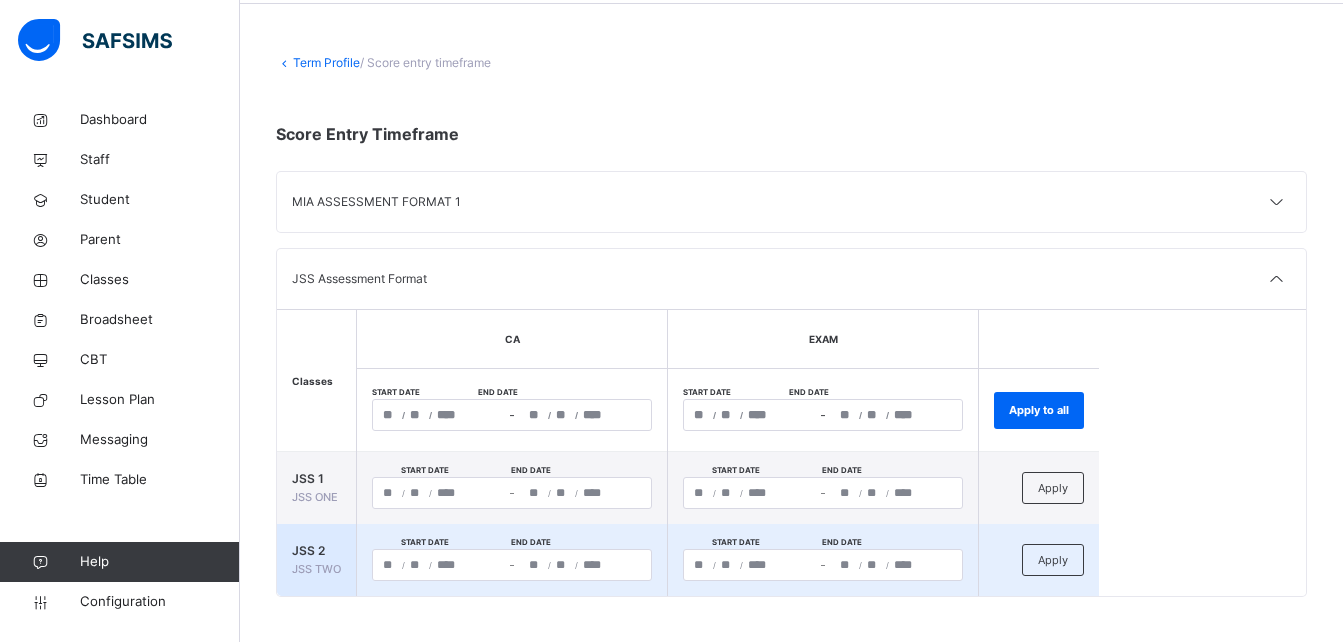 scroll, scrollTop: 0, scrollLeft: 0, axis: both 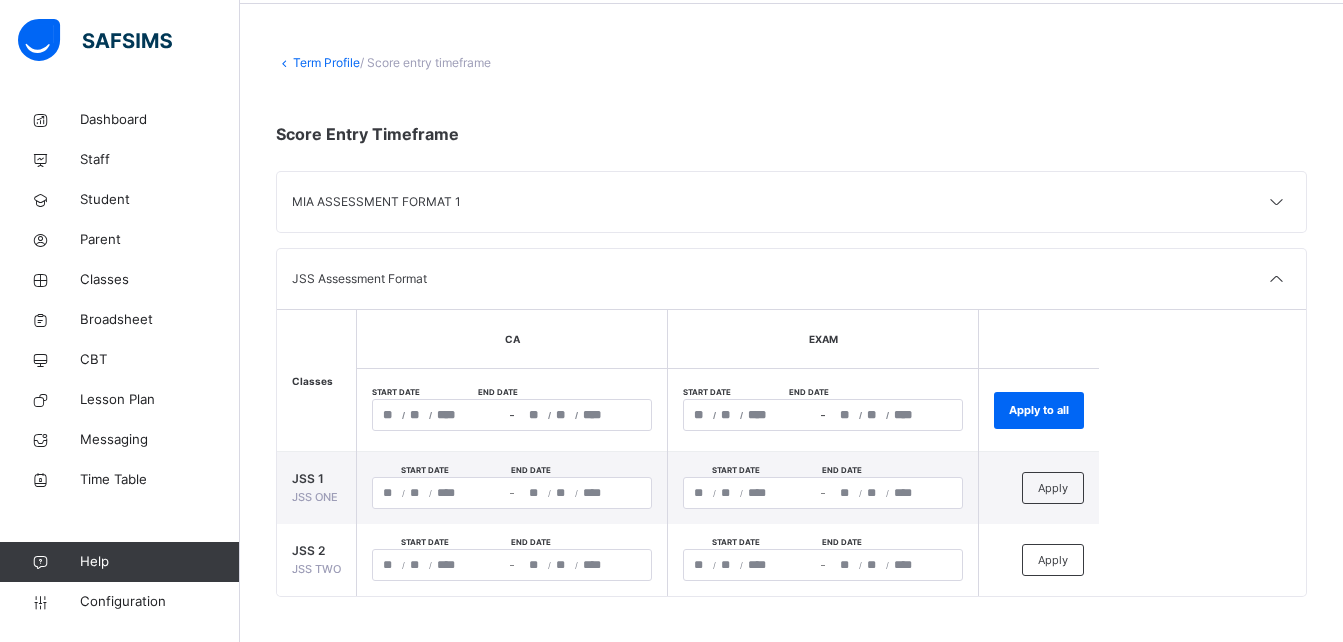click on "/ /" at bounding box center [750, 415] 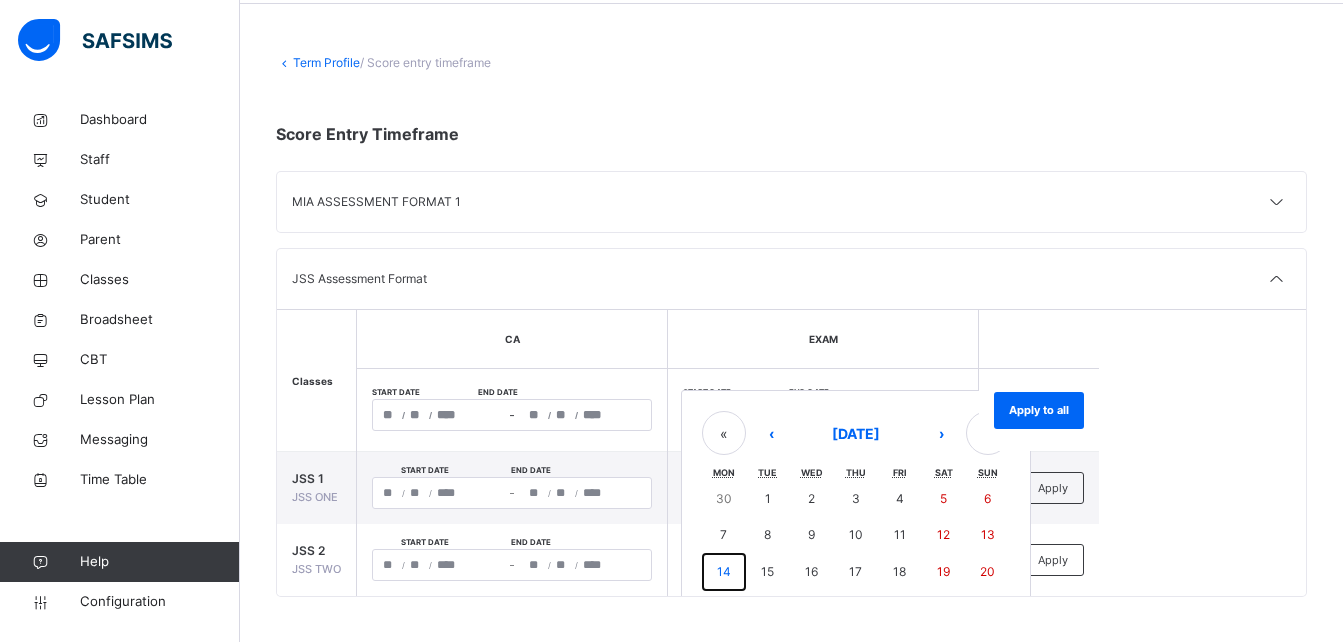click on "14" at bounding box center [724, 572] 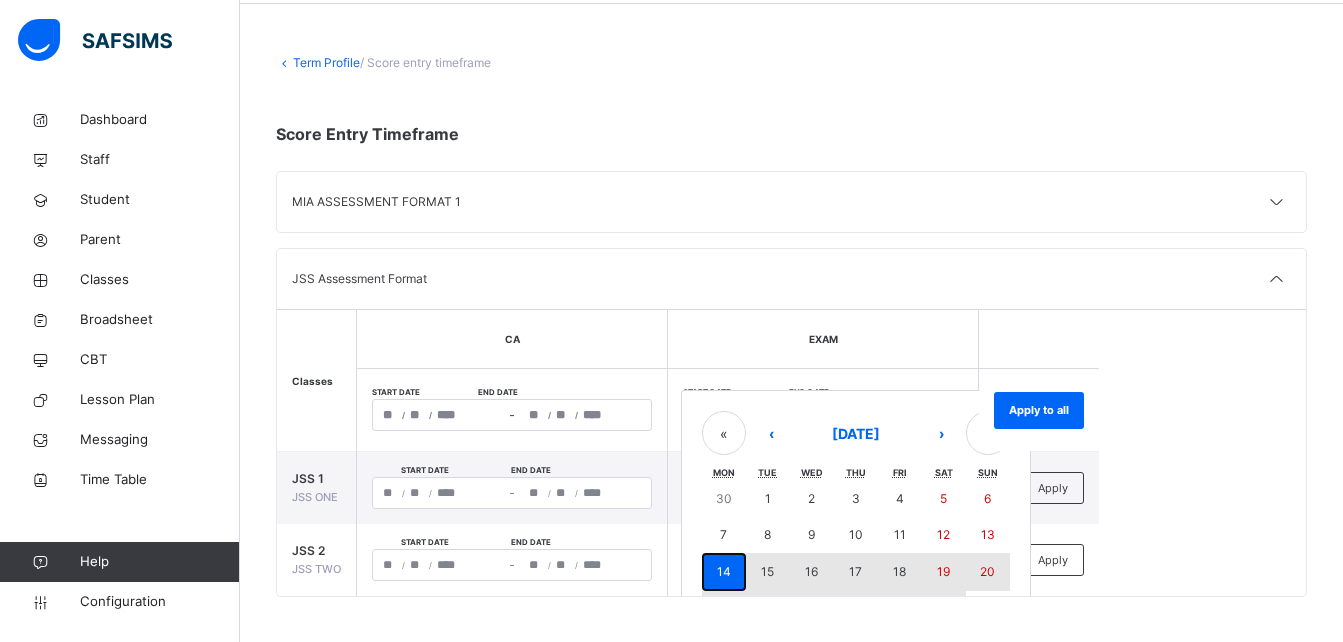 scroll, scrollTop: 88, scrollLeft: 0, axis: vertical 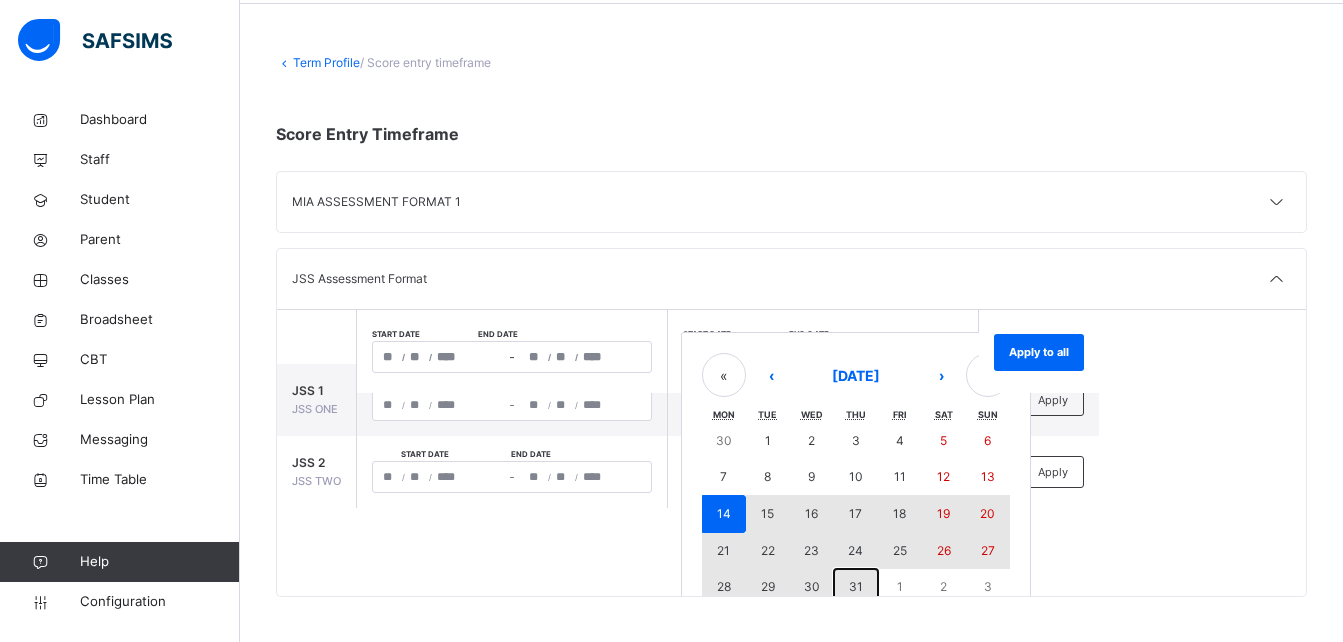 click on "31" at bounding box center [856, 586] 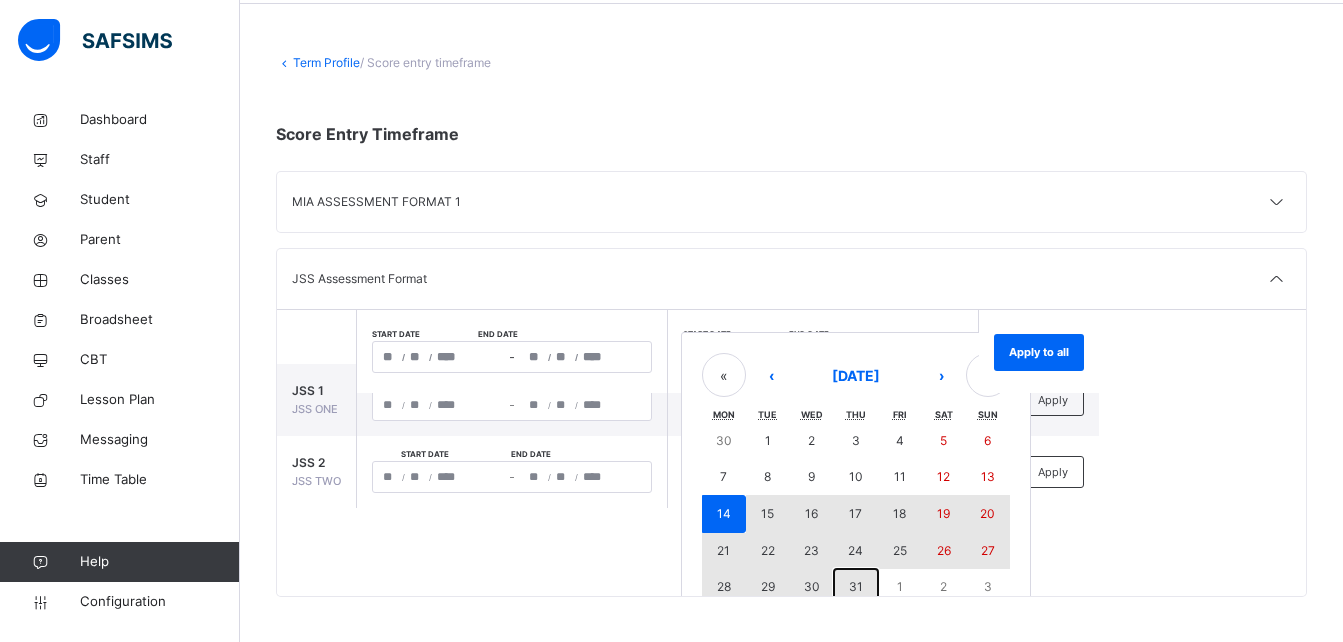 type on "**********" 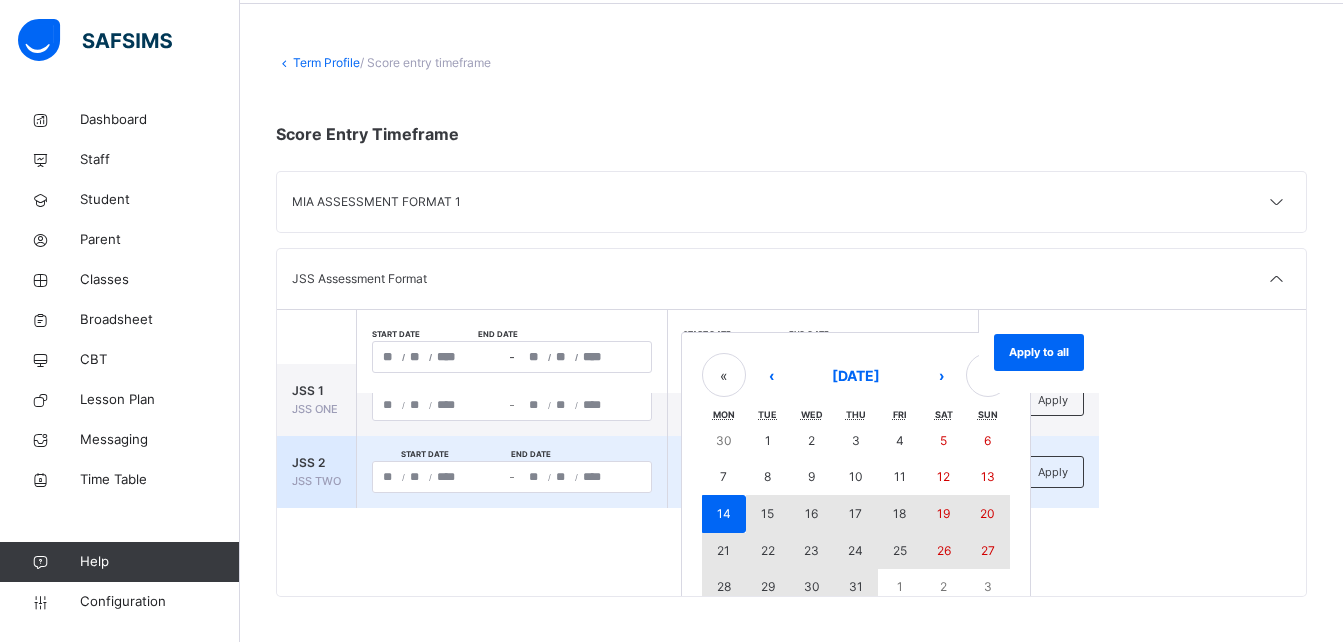 scroll, scrollTop: 0, scrollLeft: 0, axis: both 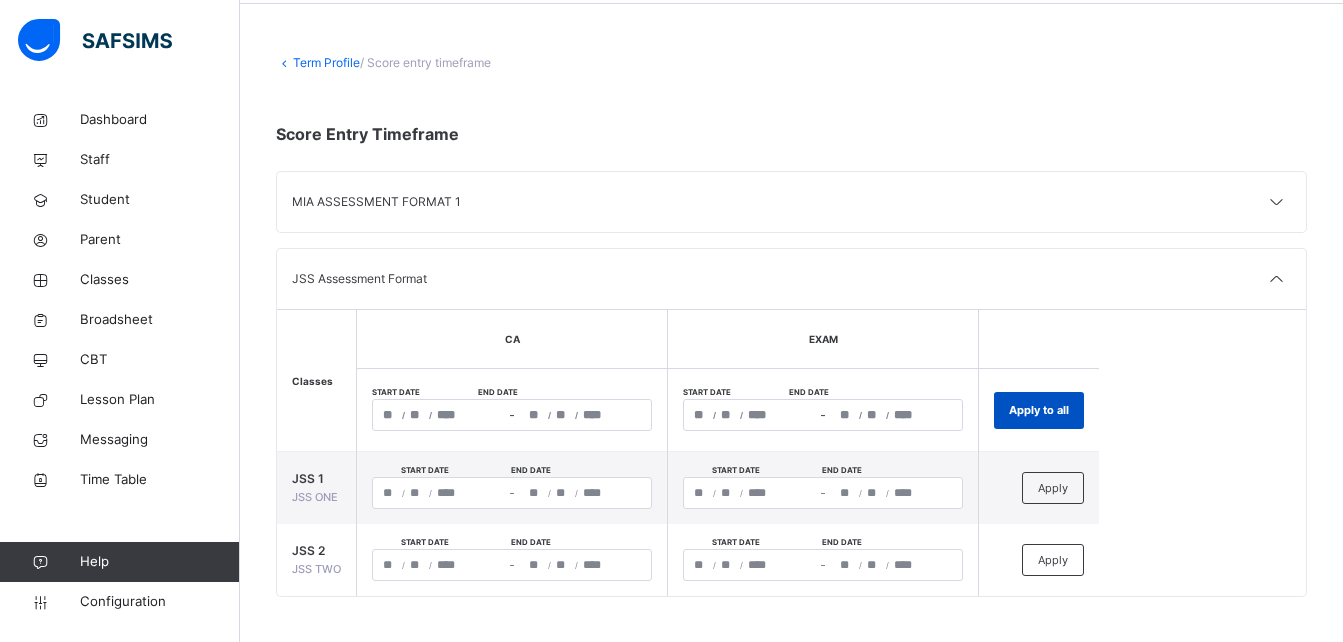 click on "Apply to all" at bounding box center (1039, 410) 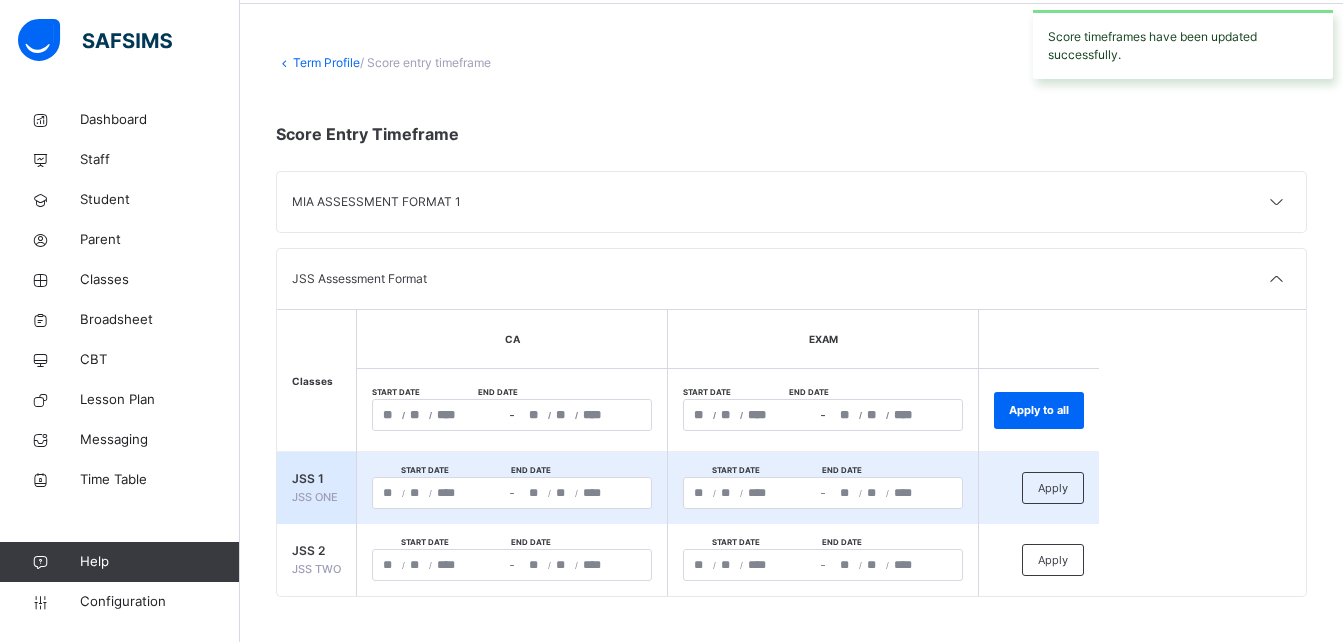 type on "**********" 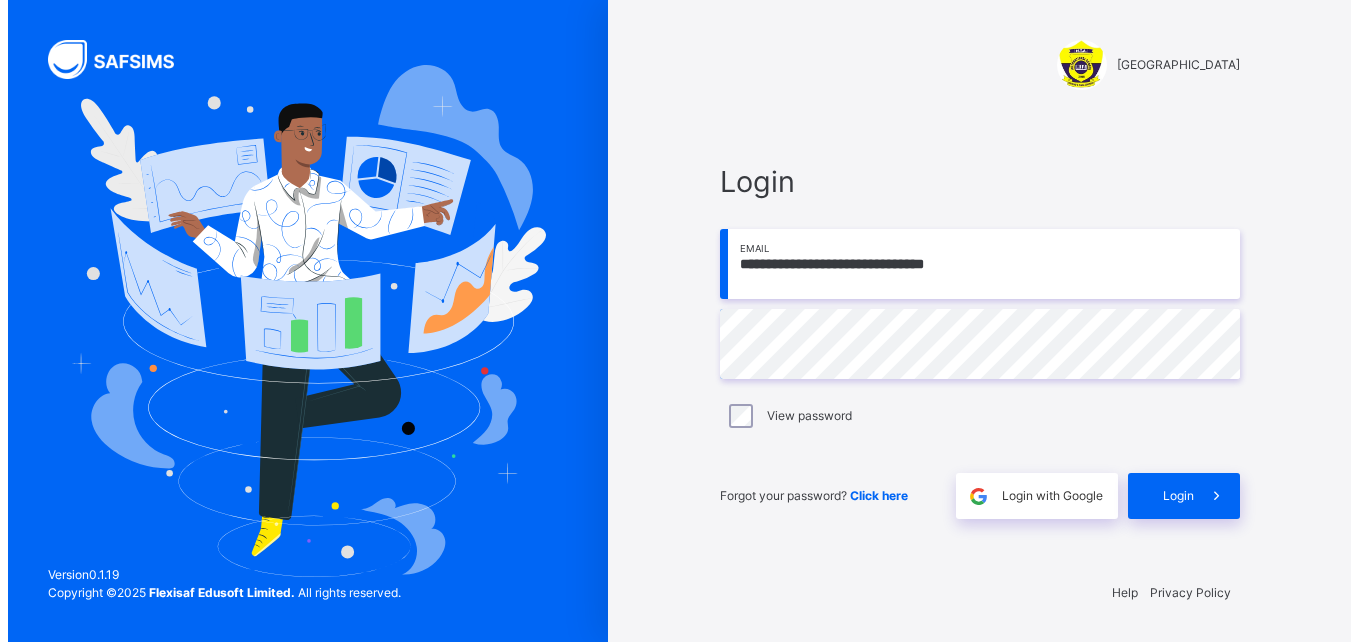scroll, scrollTop: 0, scrollLeft: 0, axis: both 